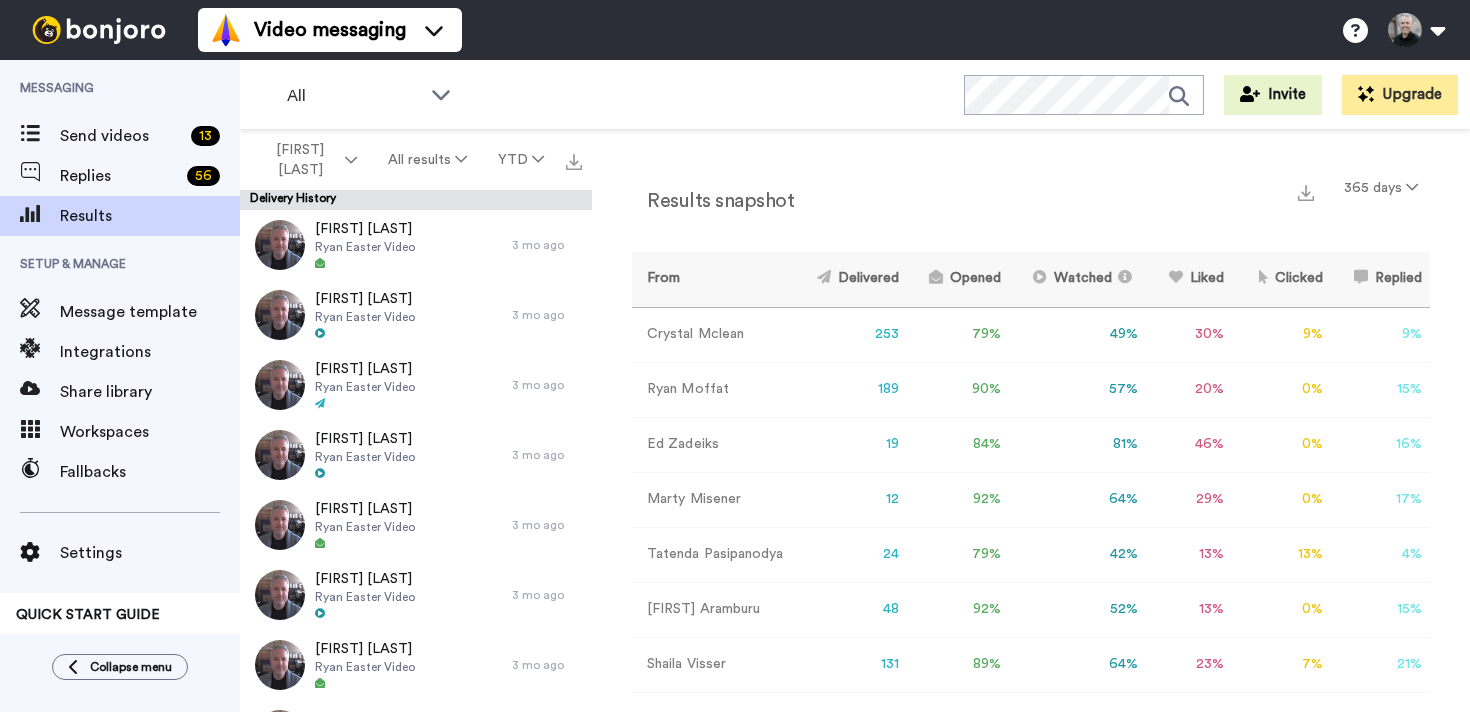 scroll, scrollTop: 0, scrollLeft: 0, axis: both 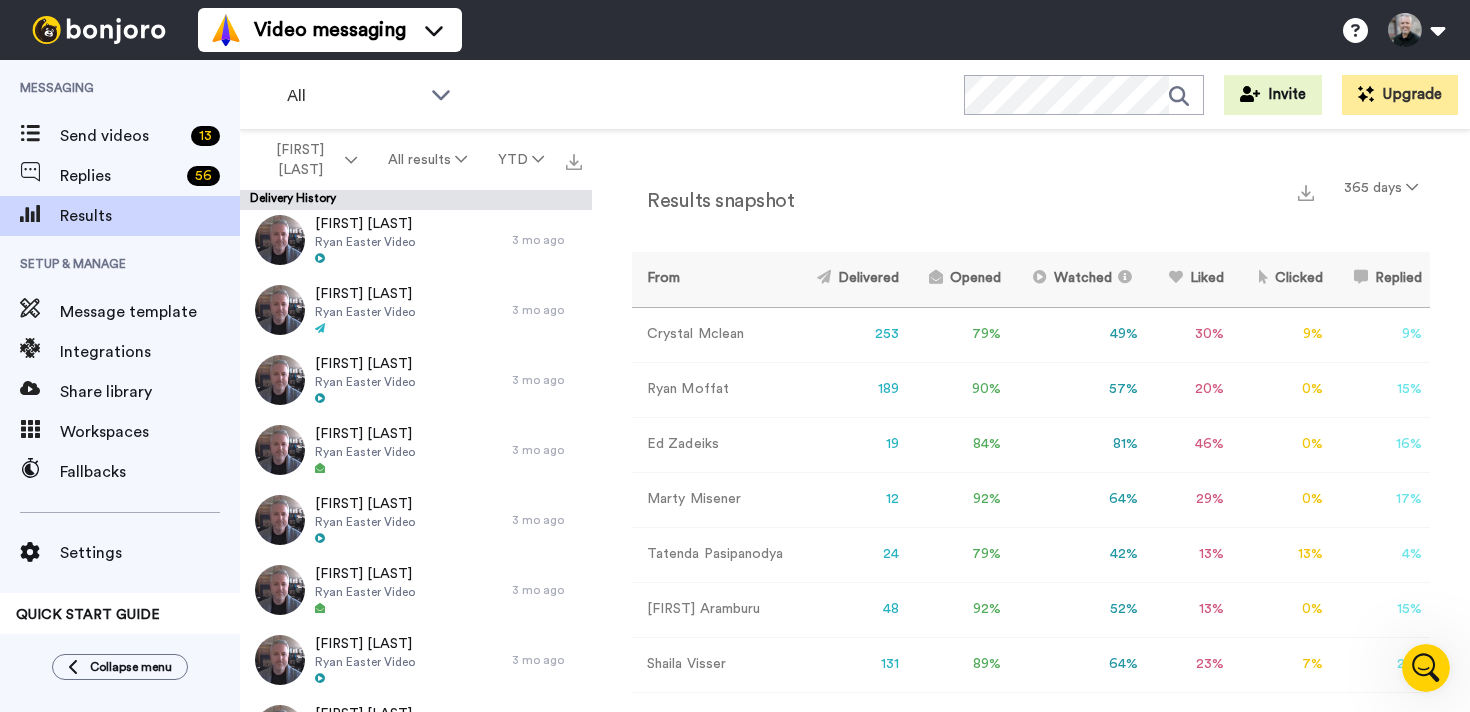 click 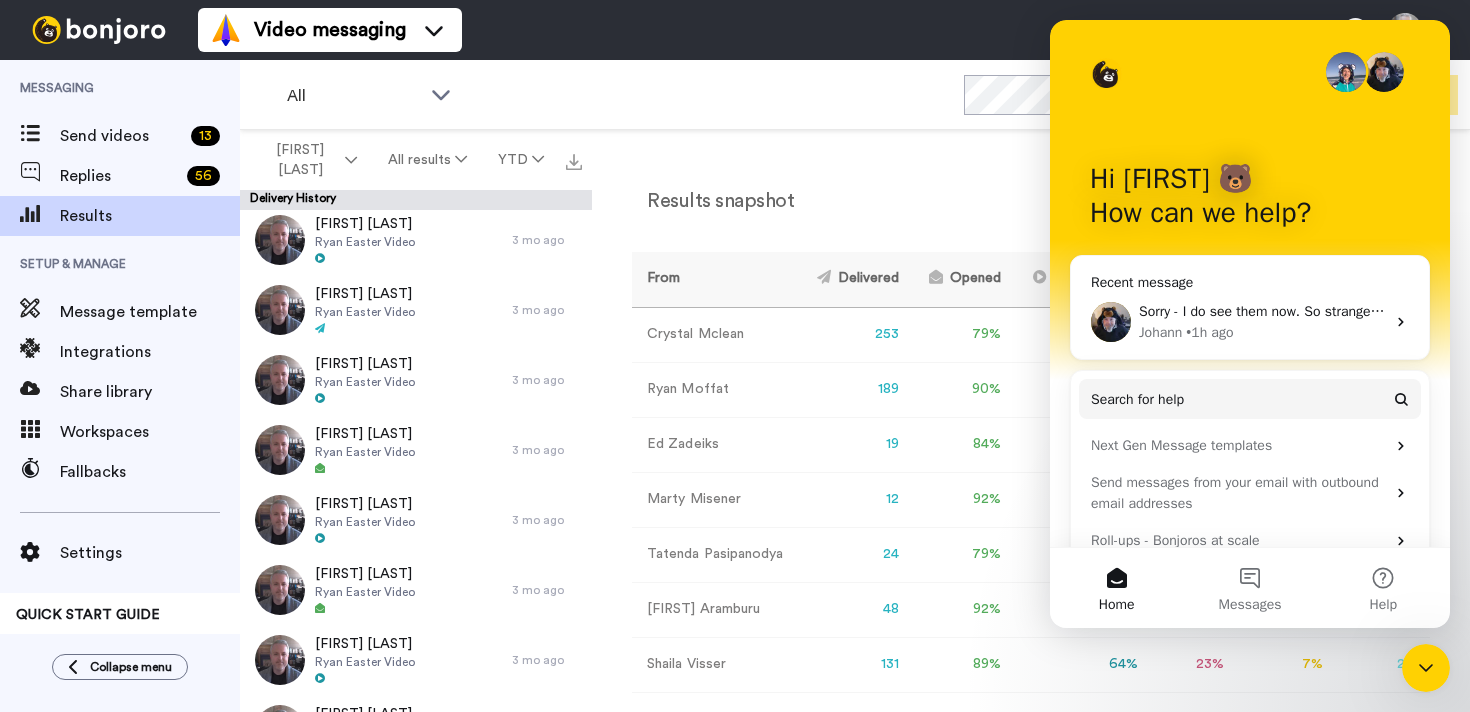 click on "Sorry - I do see them now. So strange. Thanks for your help!" at bounding box center [1323, 311] 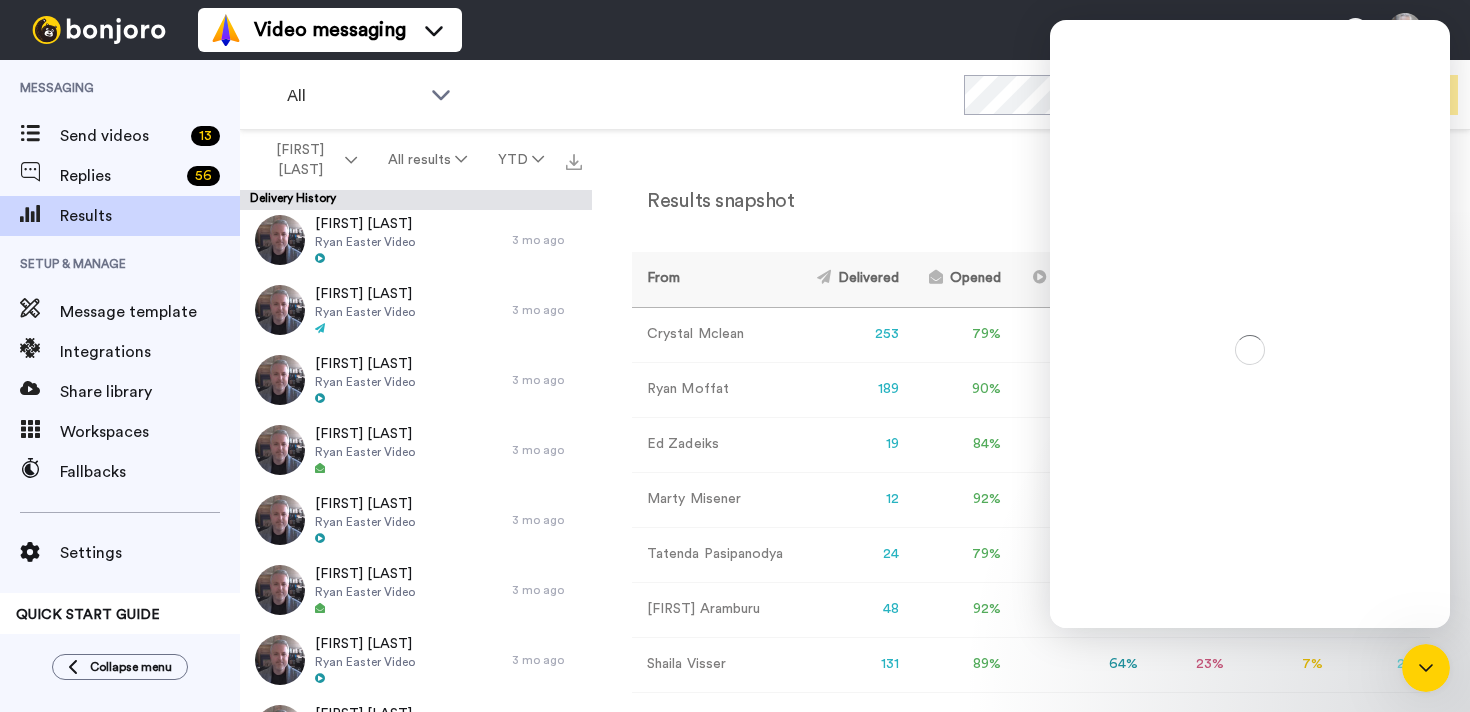 scroll, scrollTop: 0, scrollLeft: 0, axis: both 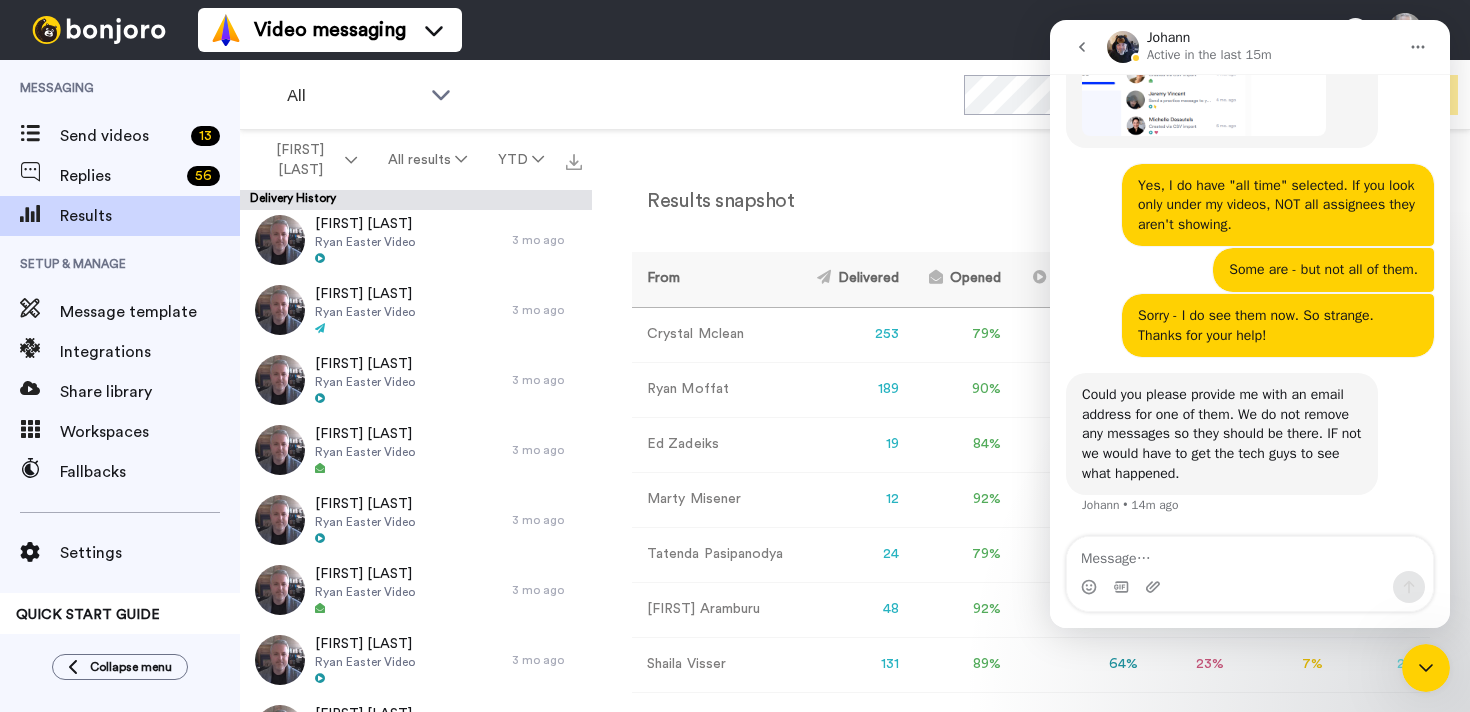click 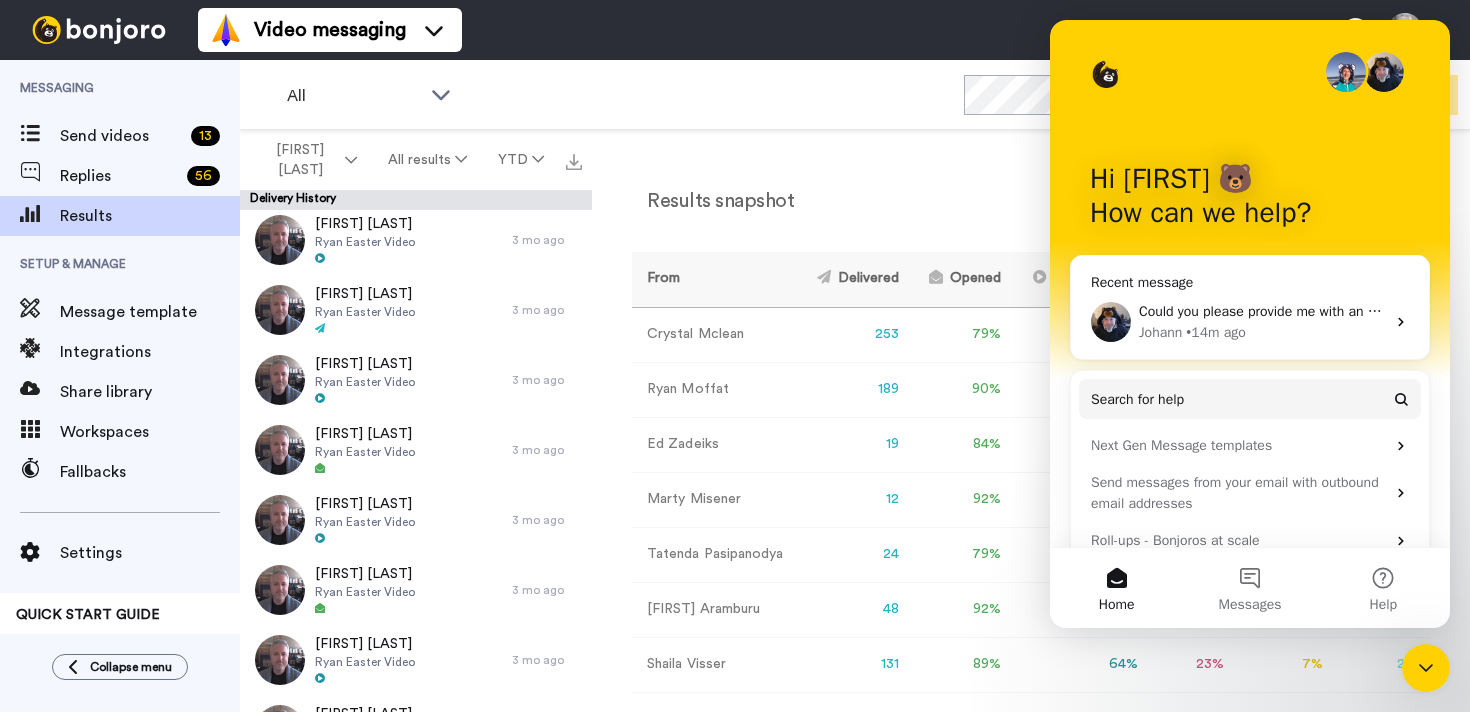 click 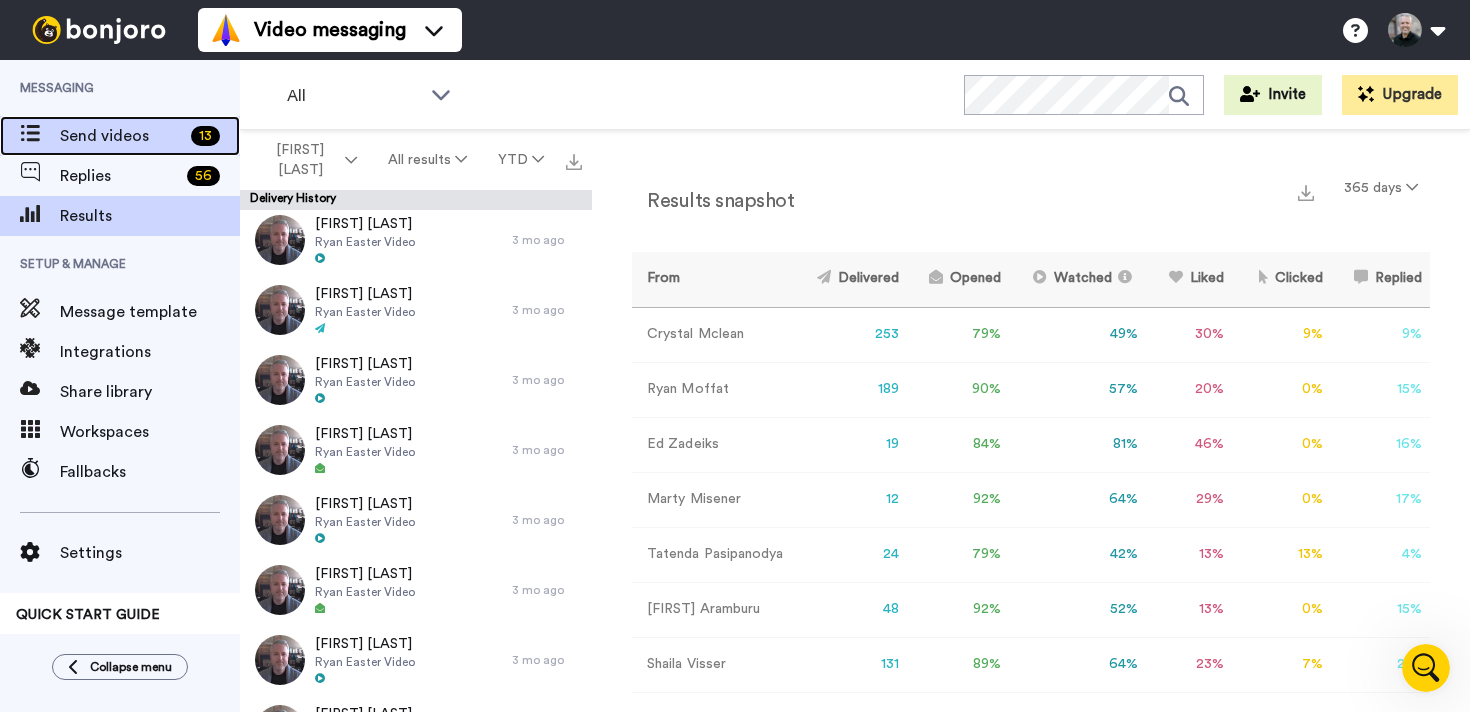 click on "Send videos" at bounding box center [121, 136] 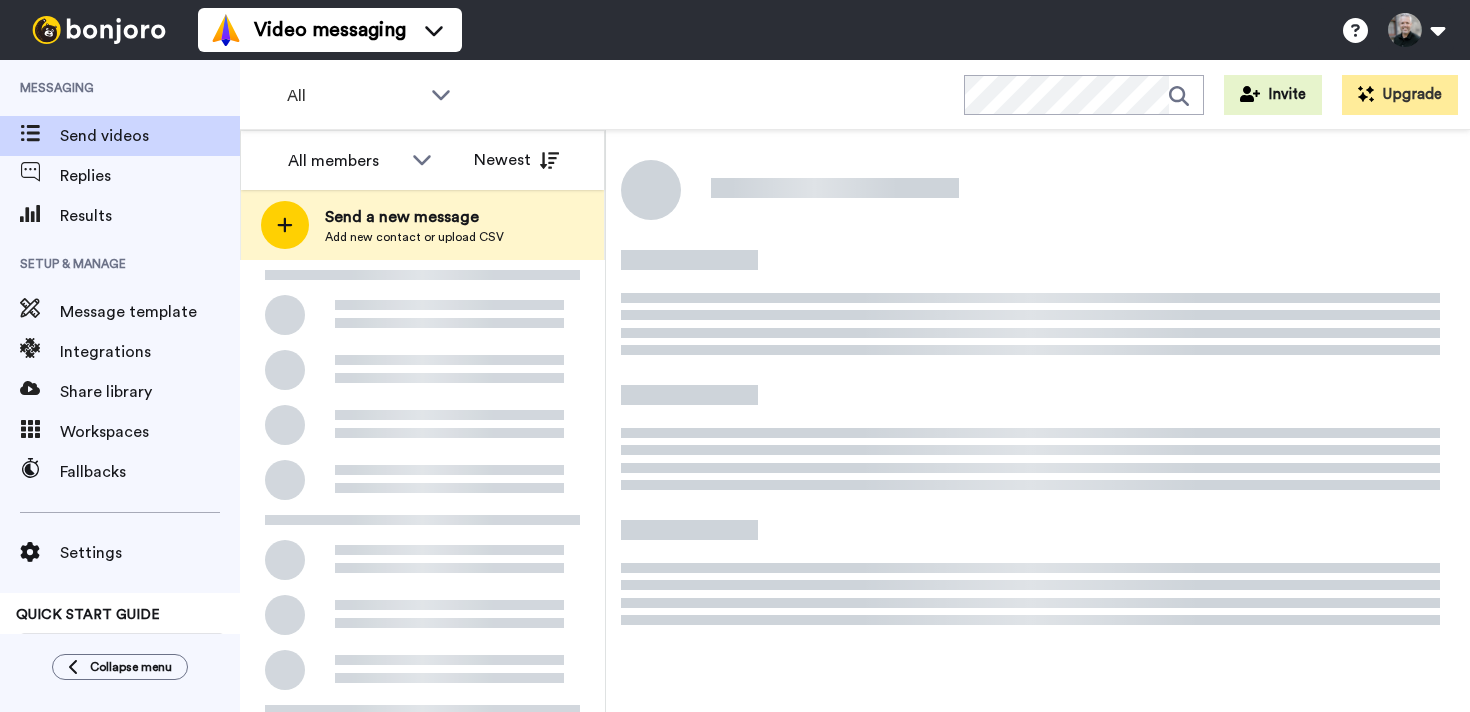 scroll, scrollTop: 0, scrollLeft: 0, axis: both 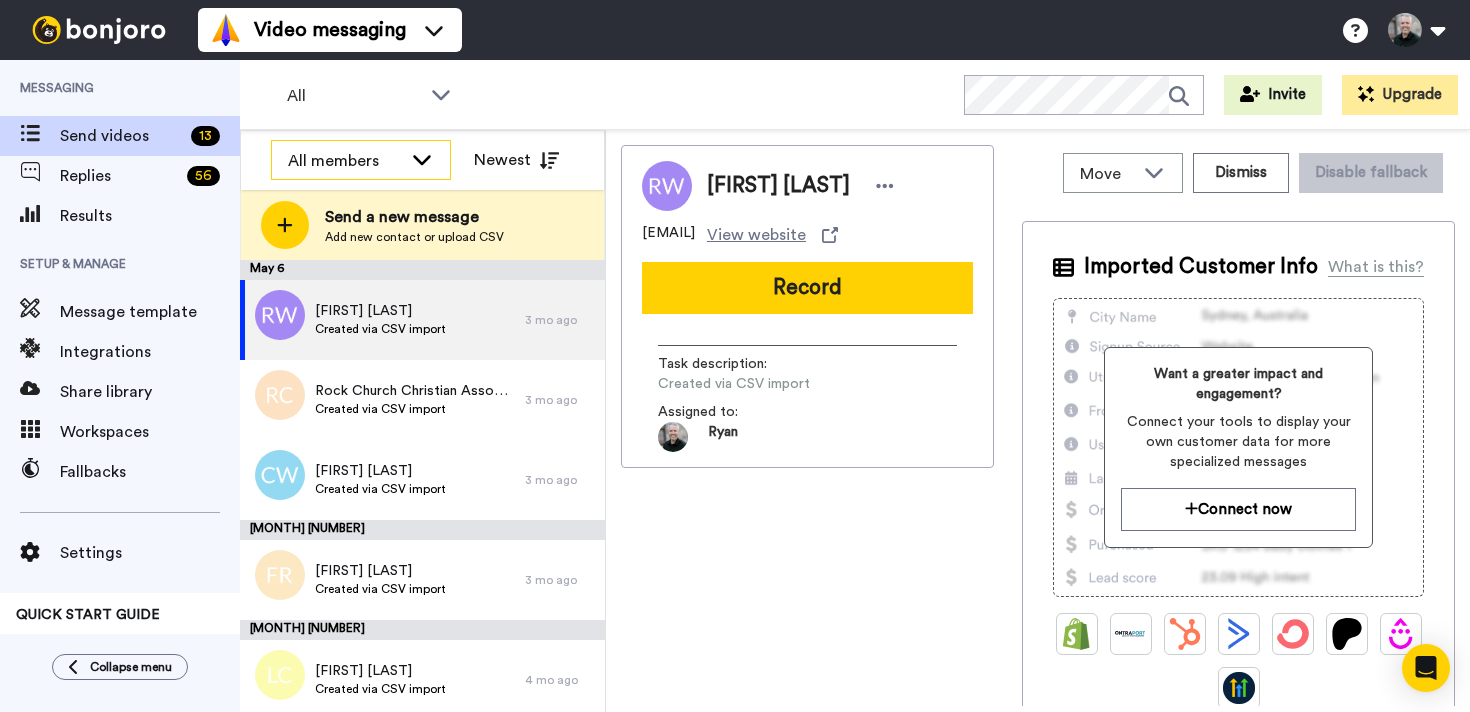 click 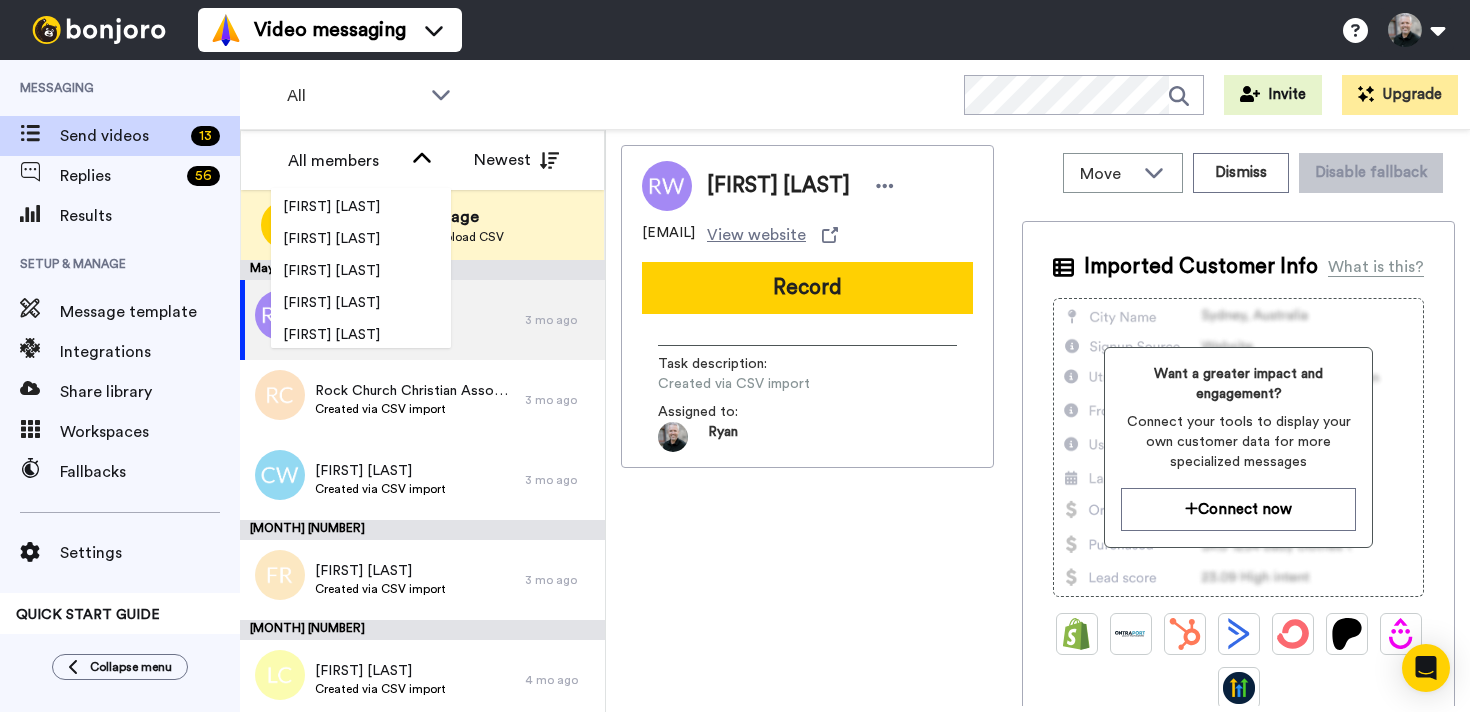 scroll, scrollTop: 352, scrollLeft: 0, axis: vertical 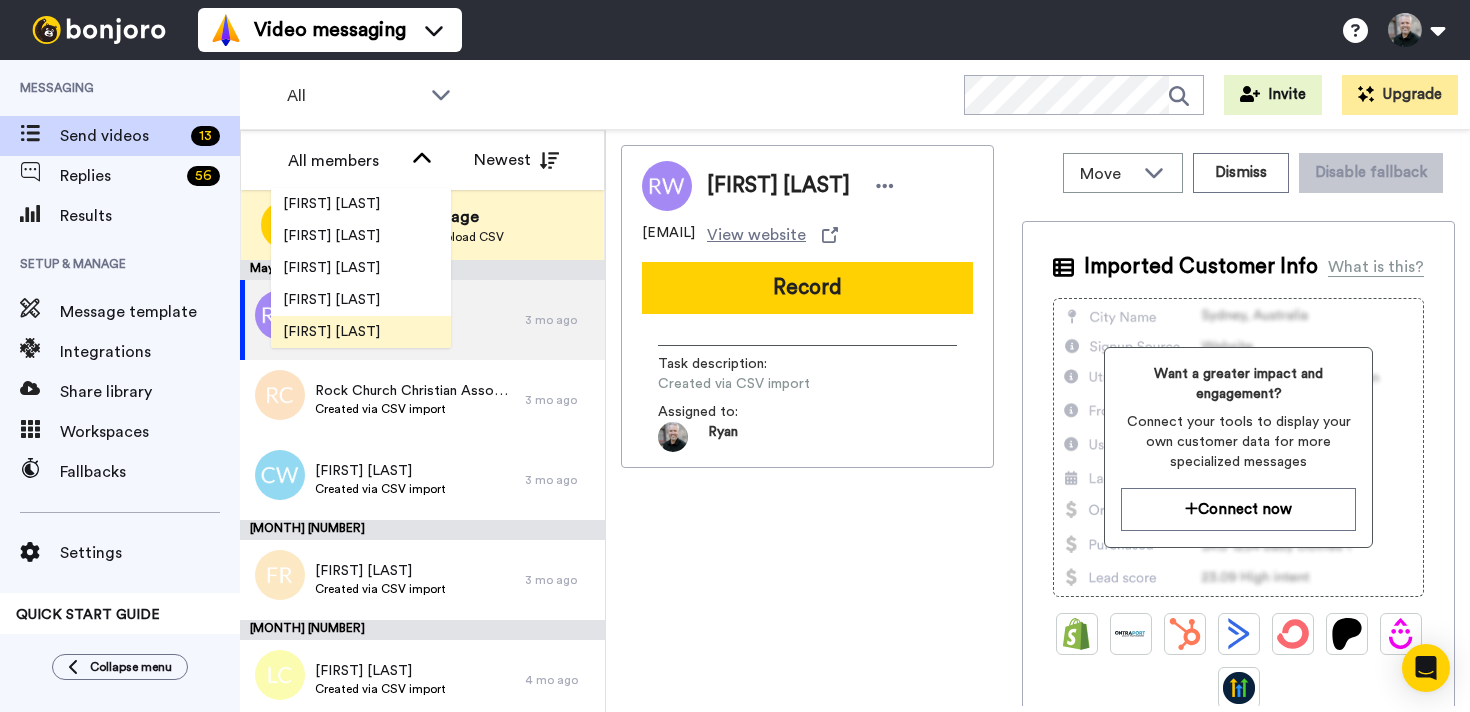 click on "[FIRST] [LAST]" at bounding box center [331, 332] 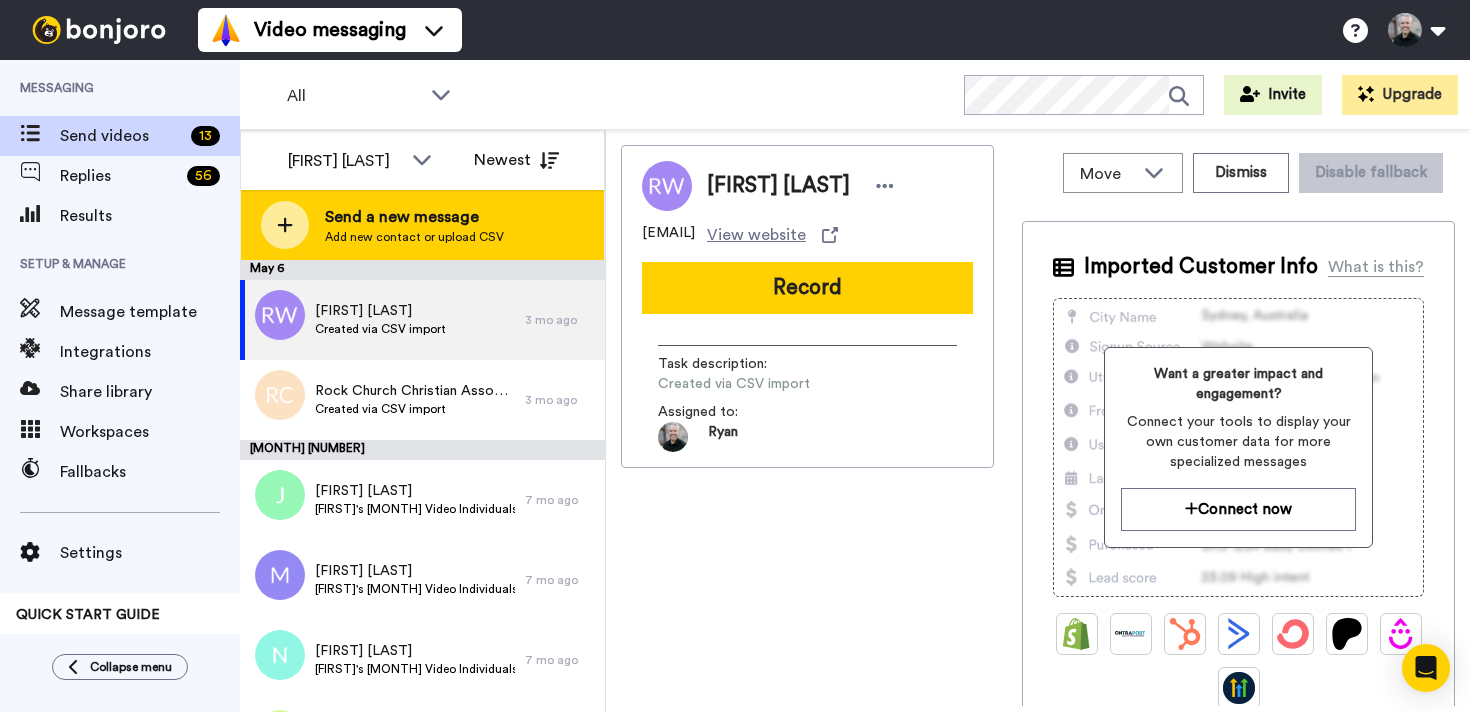 click 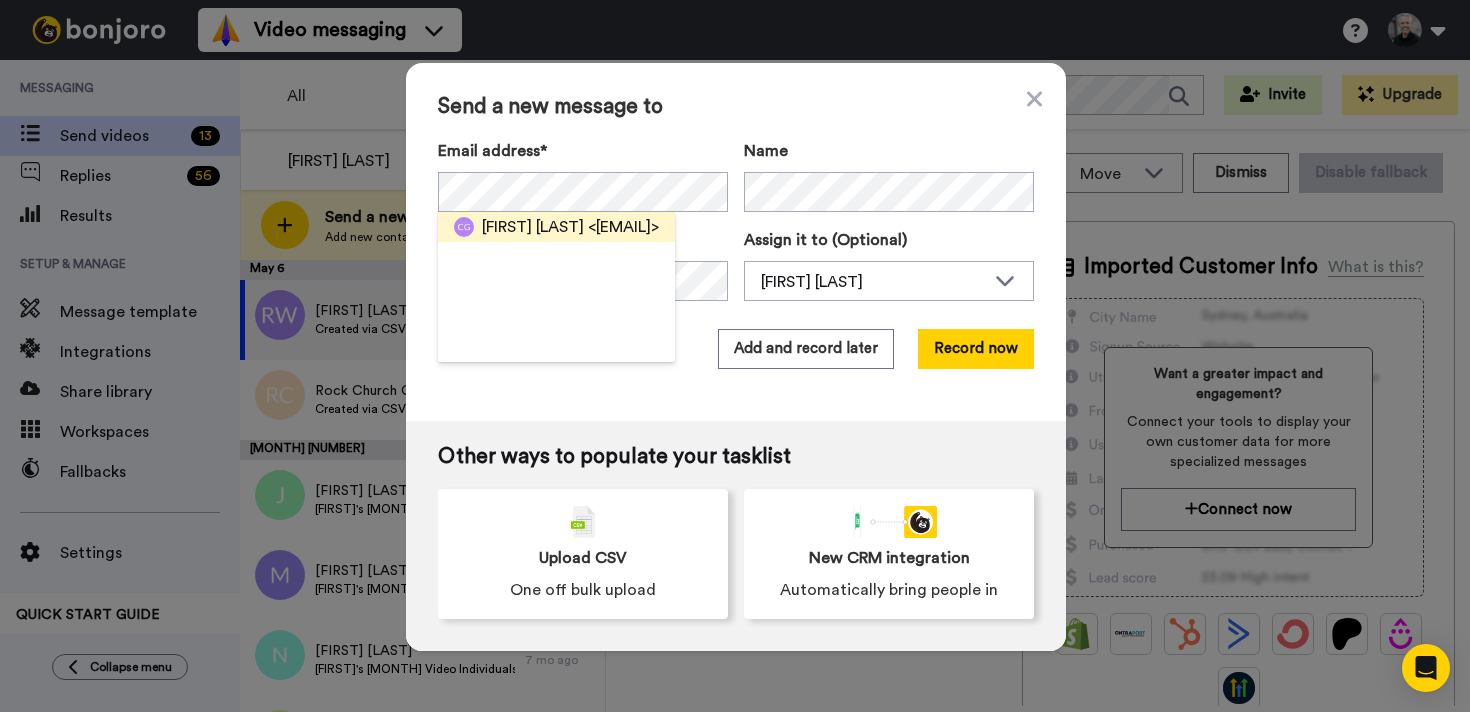 click on "Chuan Iau Goh" at bounding box center (533, 227) 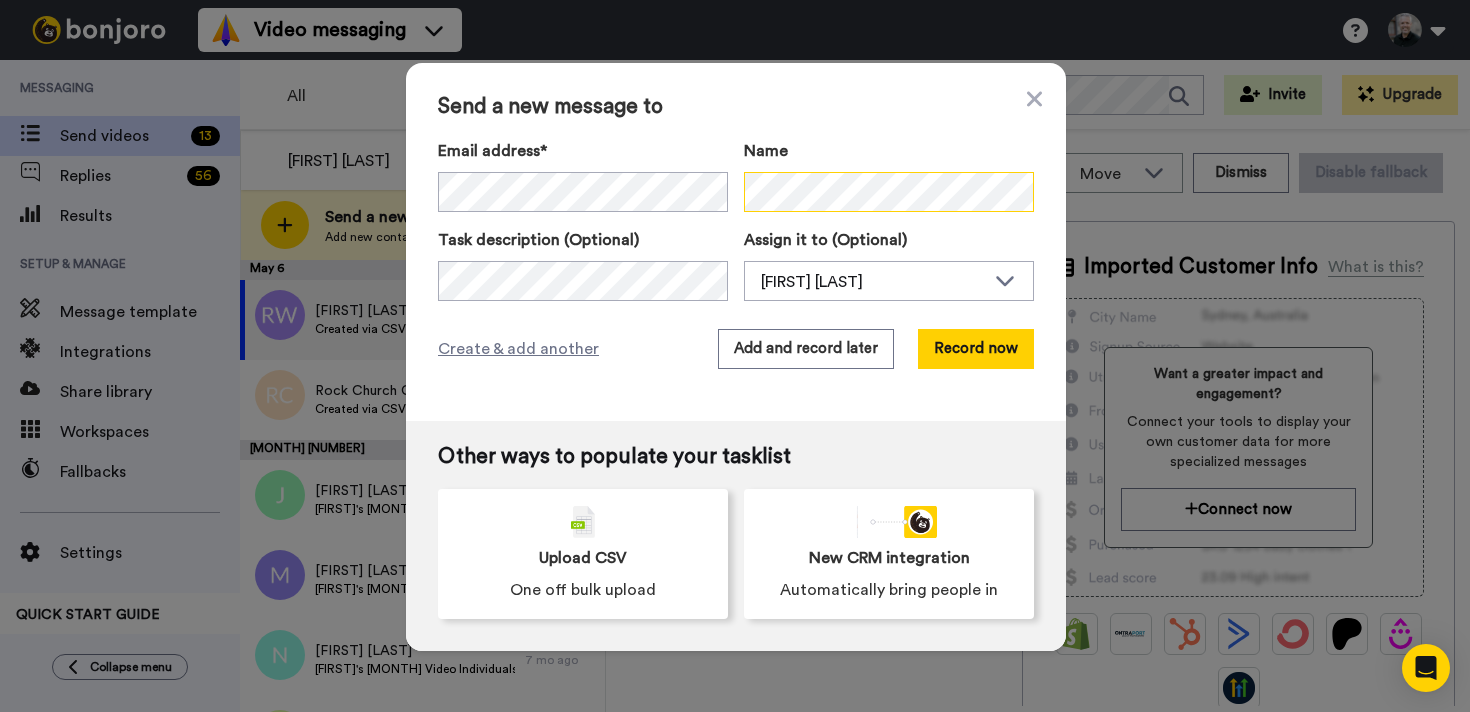 click on "Email address* Chuan Iau Goh <jgoh@alphacanada.org> Name" at bounding box center [736, 175] 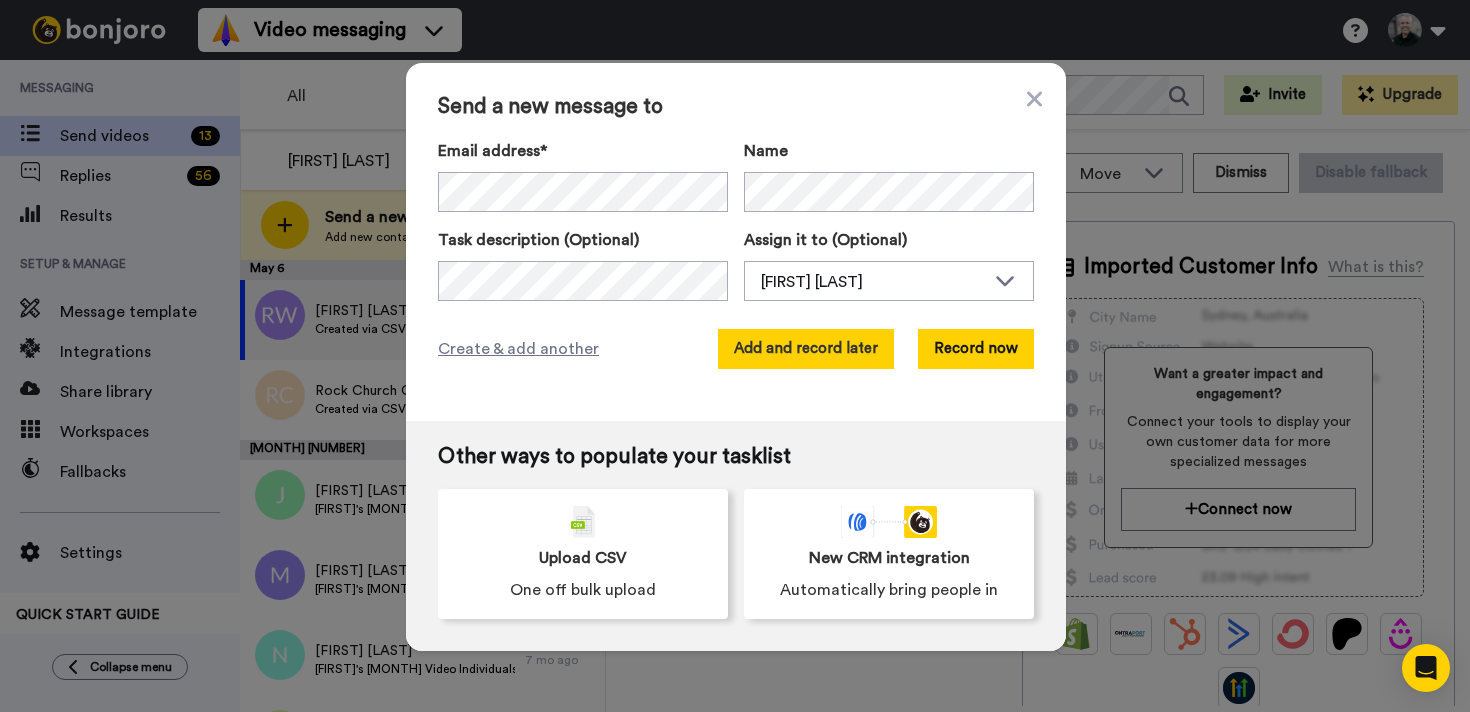 click on "Add and record later" at bounding box center [806, 349] 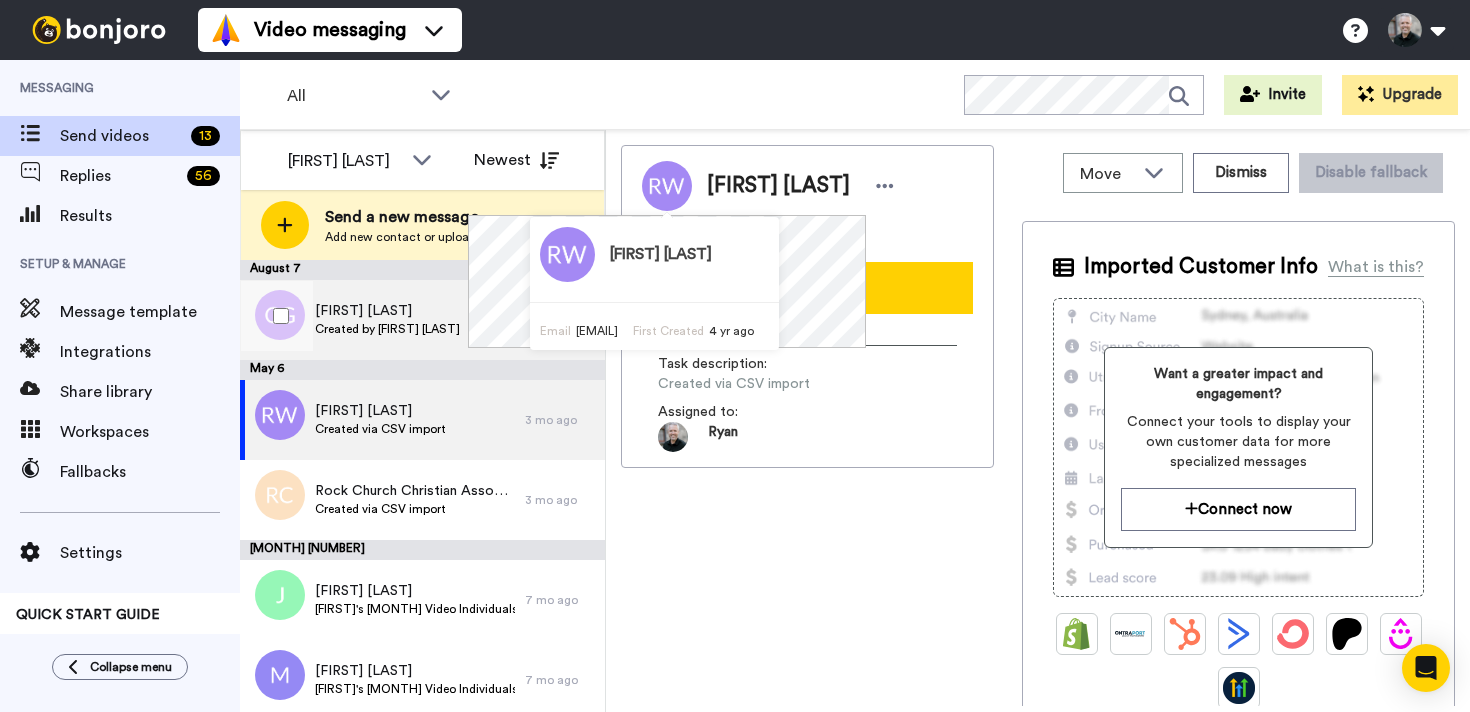 click on "[FIRST] [LAST]" at bounding box center [387, 311] 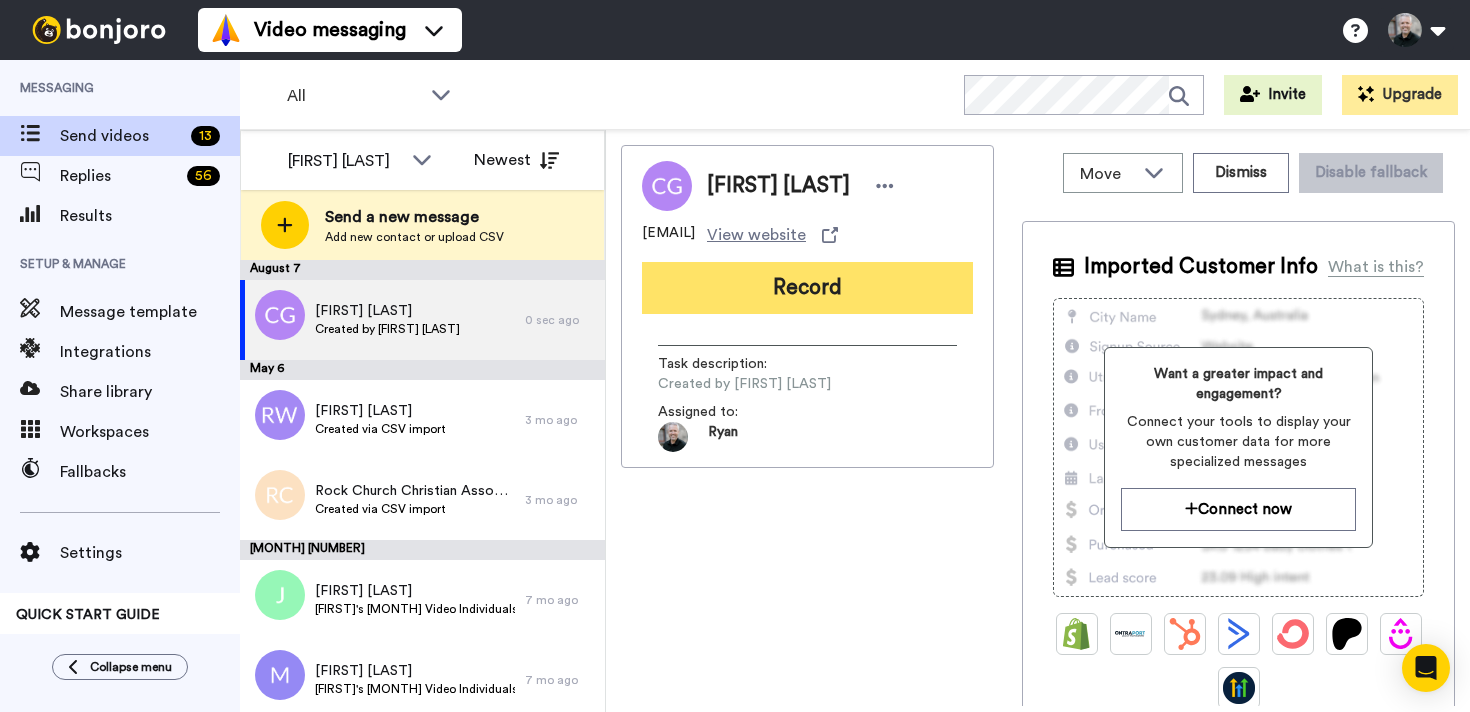 click on "Record" at bounding box center [807, 288] 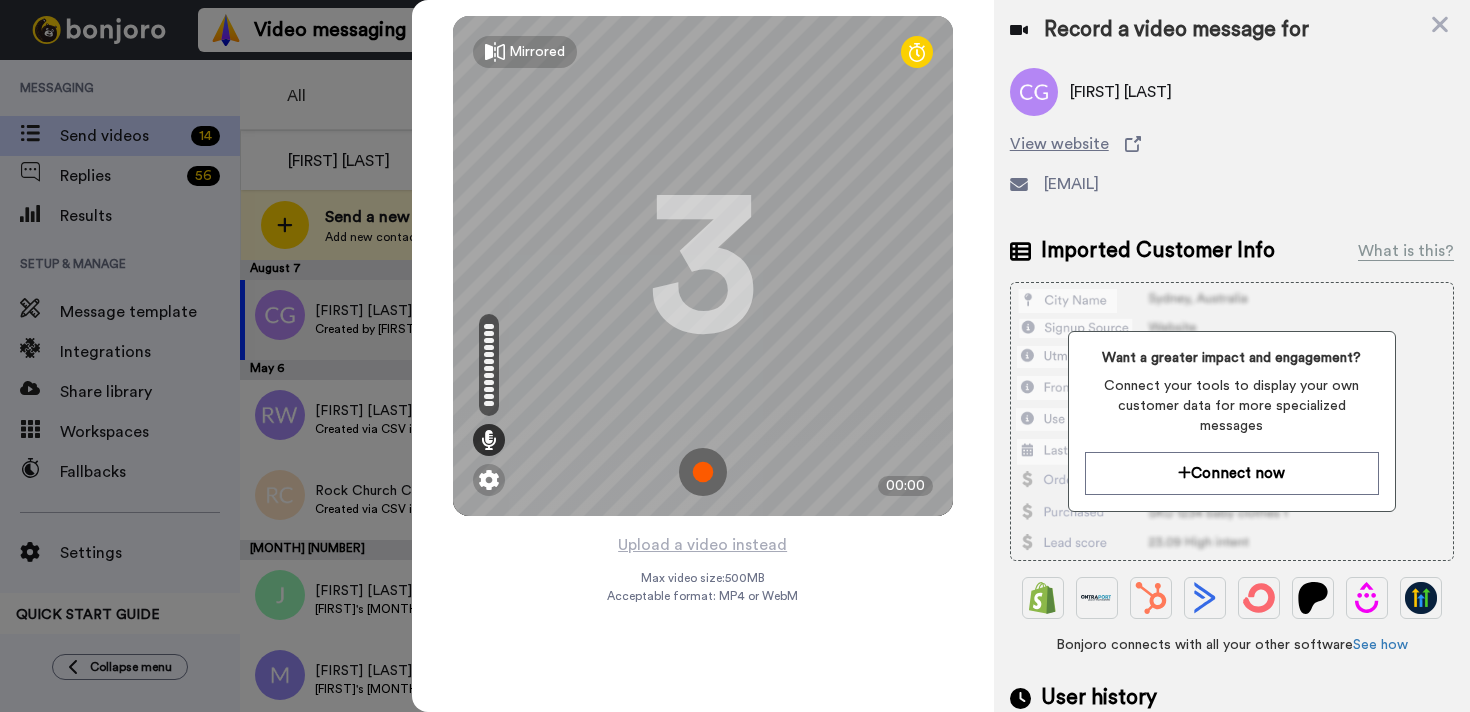 click at bounding box center [703, 472] 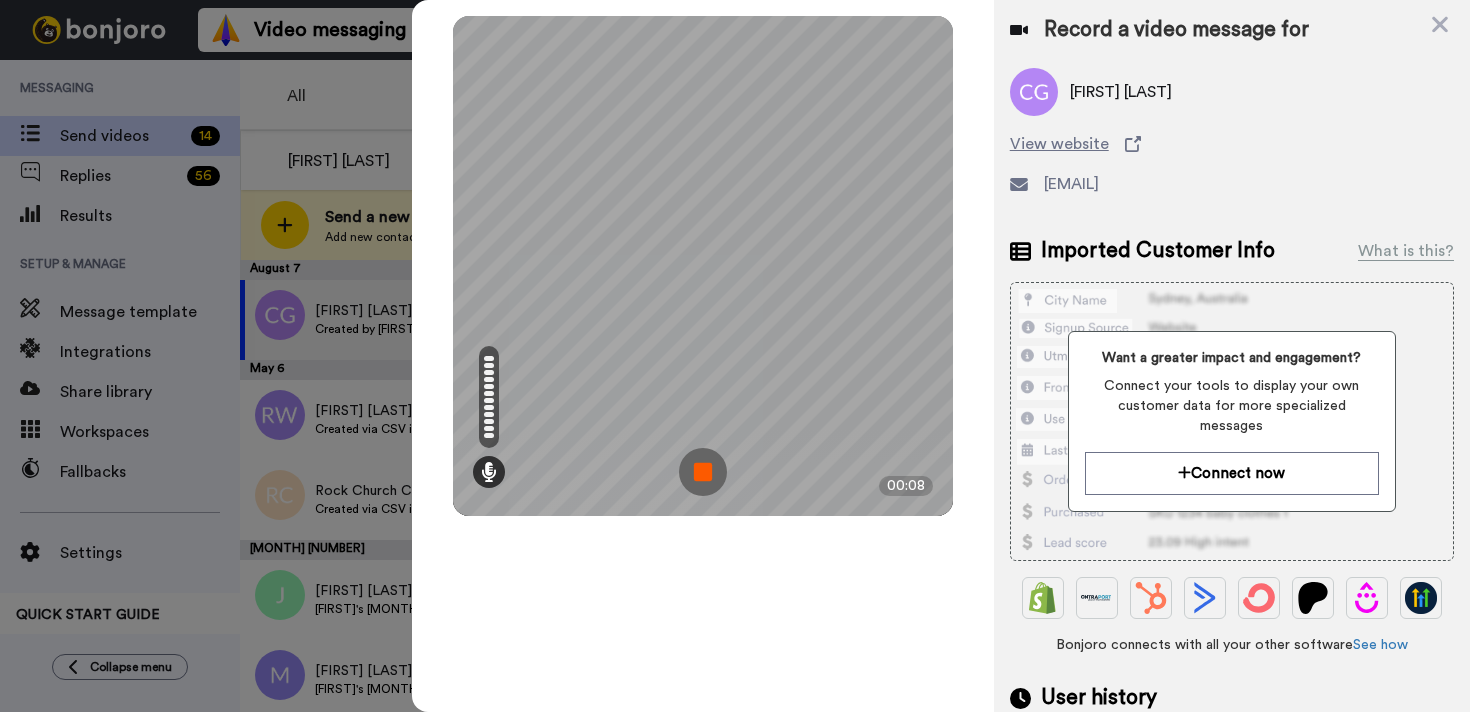 click at bounding box center [703, 472] 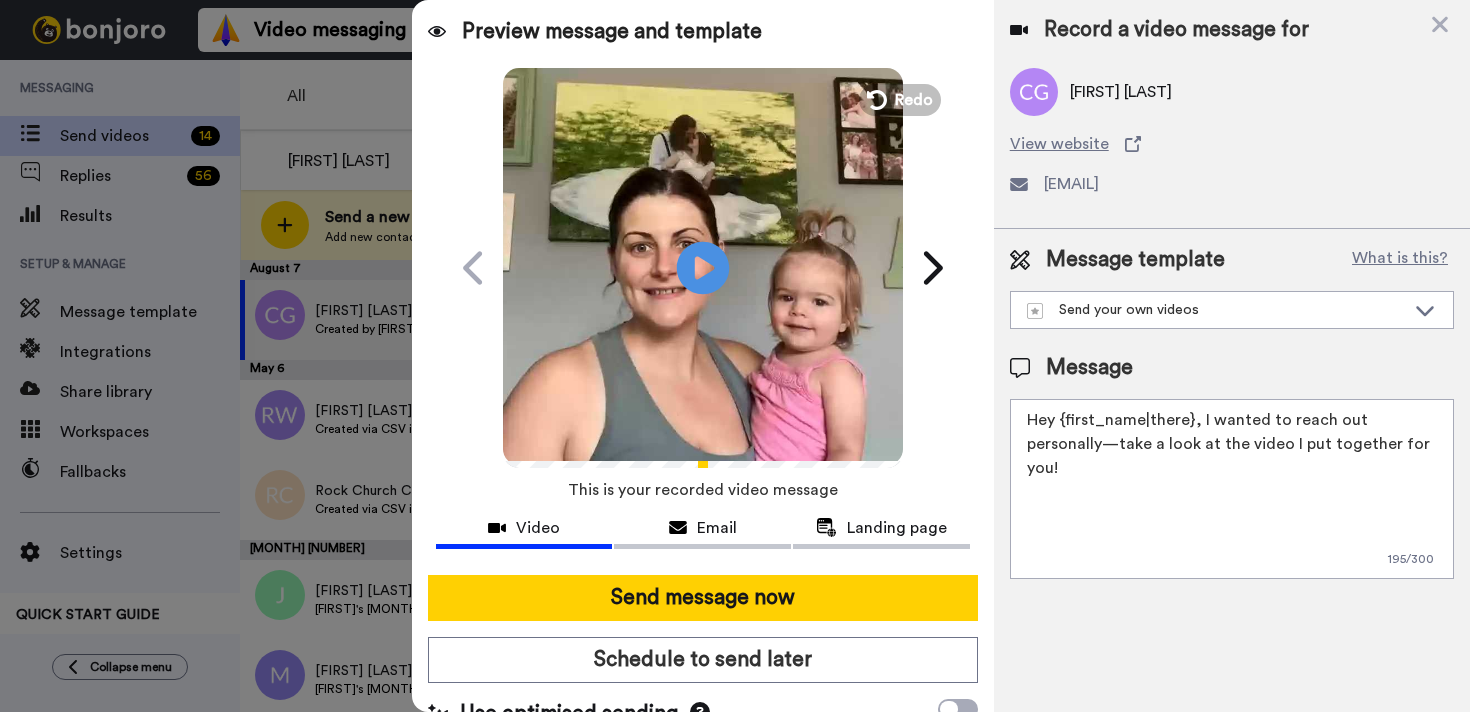 click 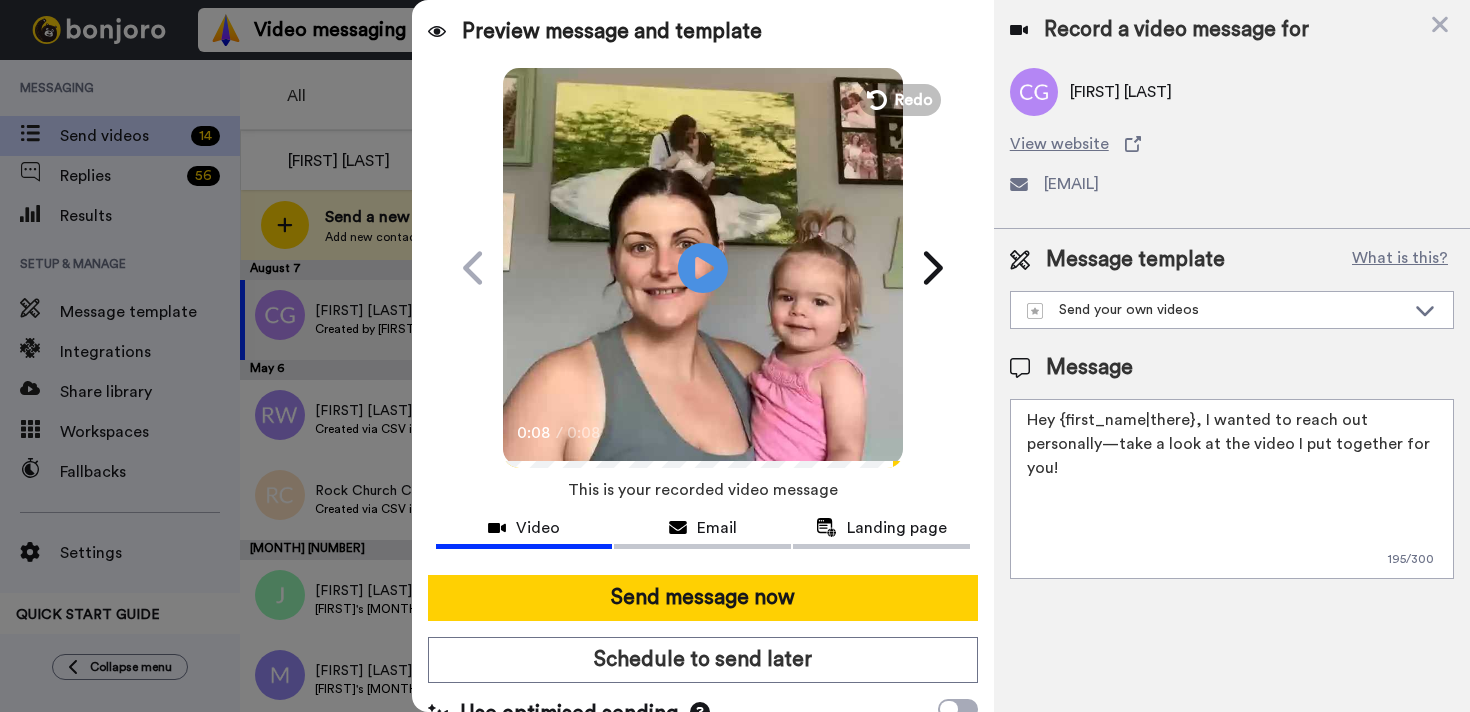 scroll, scrollTop: 32, scrollLeft: 0, axis: vertical 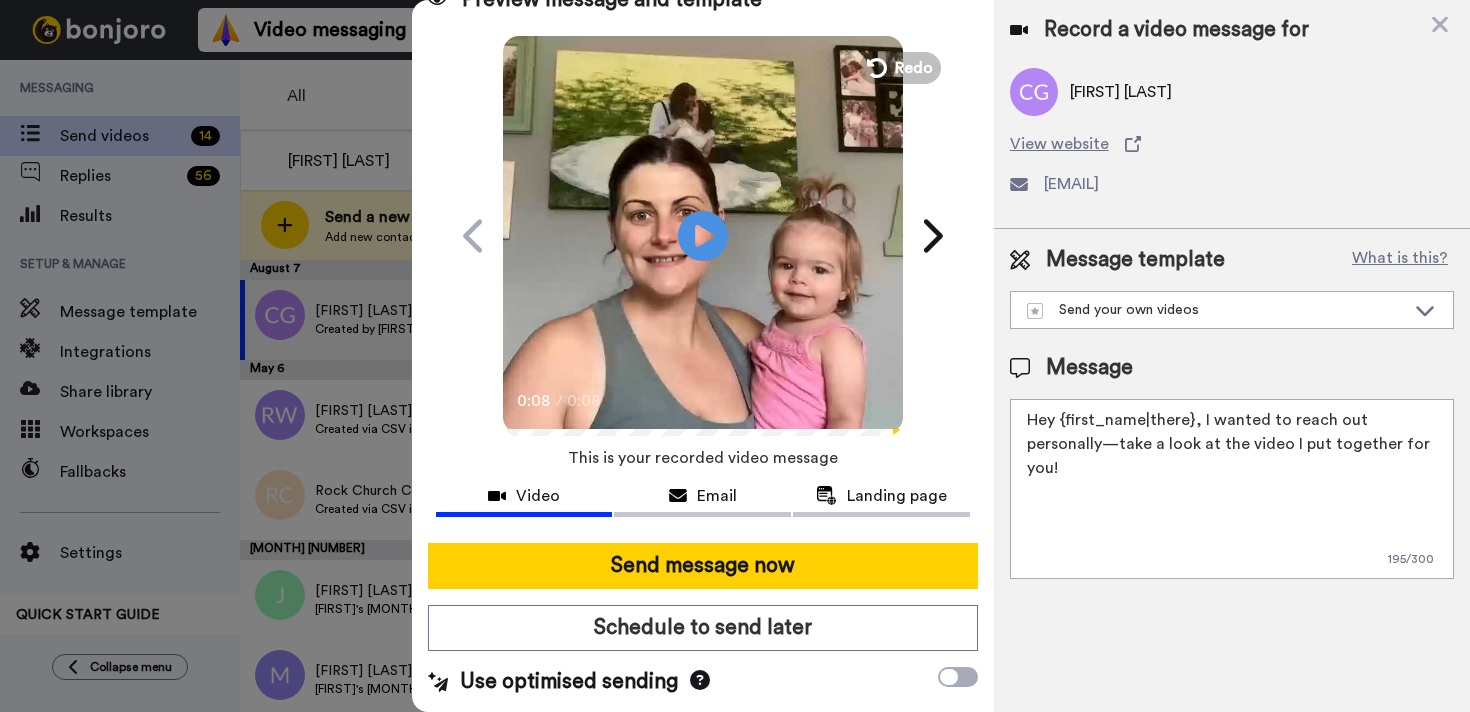 drag, startPoint x: 1196, startPoint y: 420, endPoint x: 1389, endPoint y: 472, distance: 199.88246 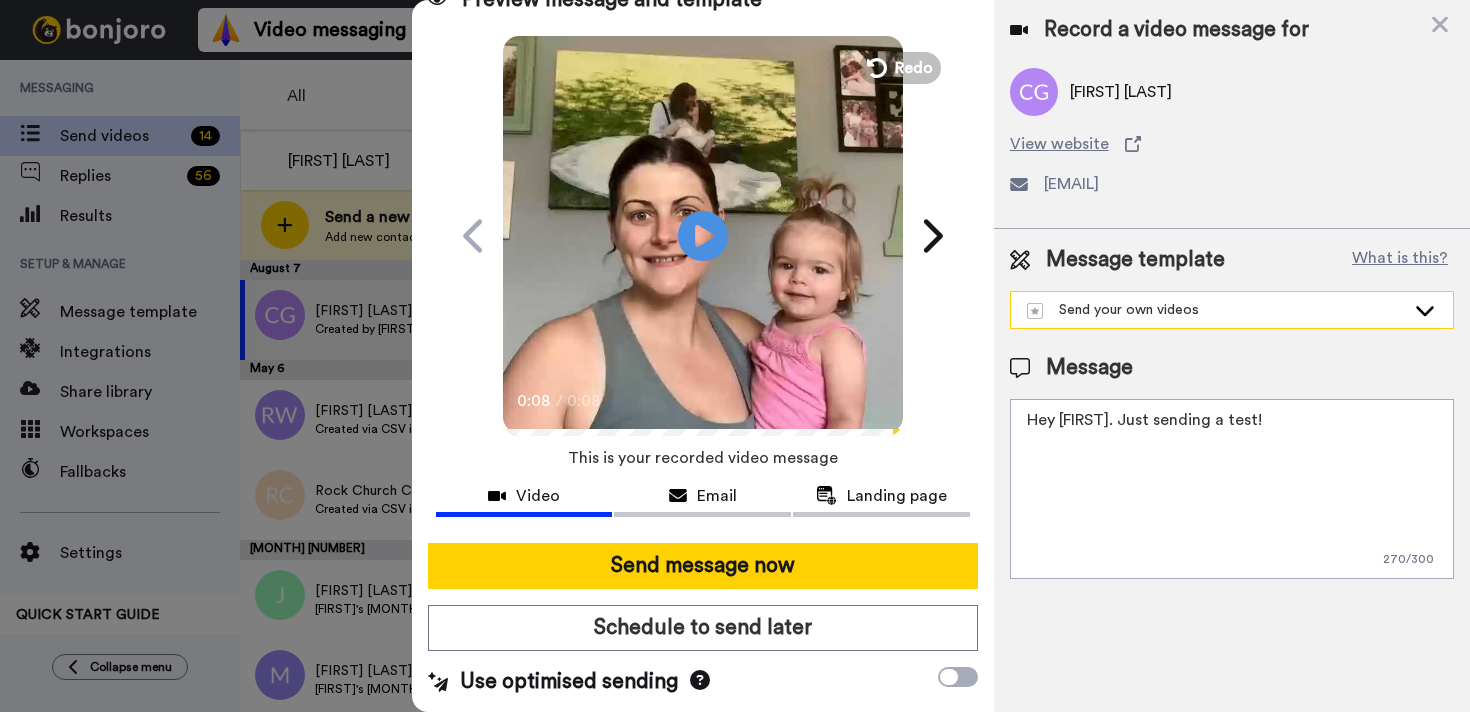 click 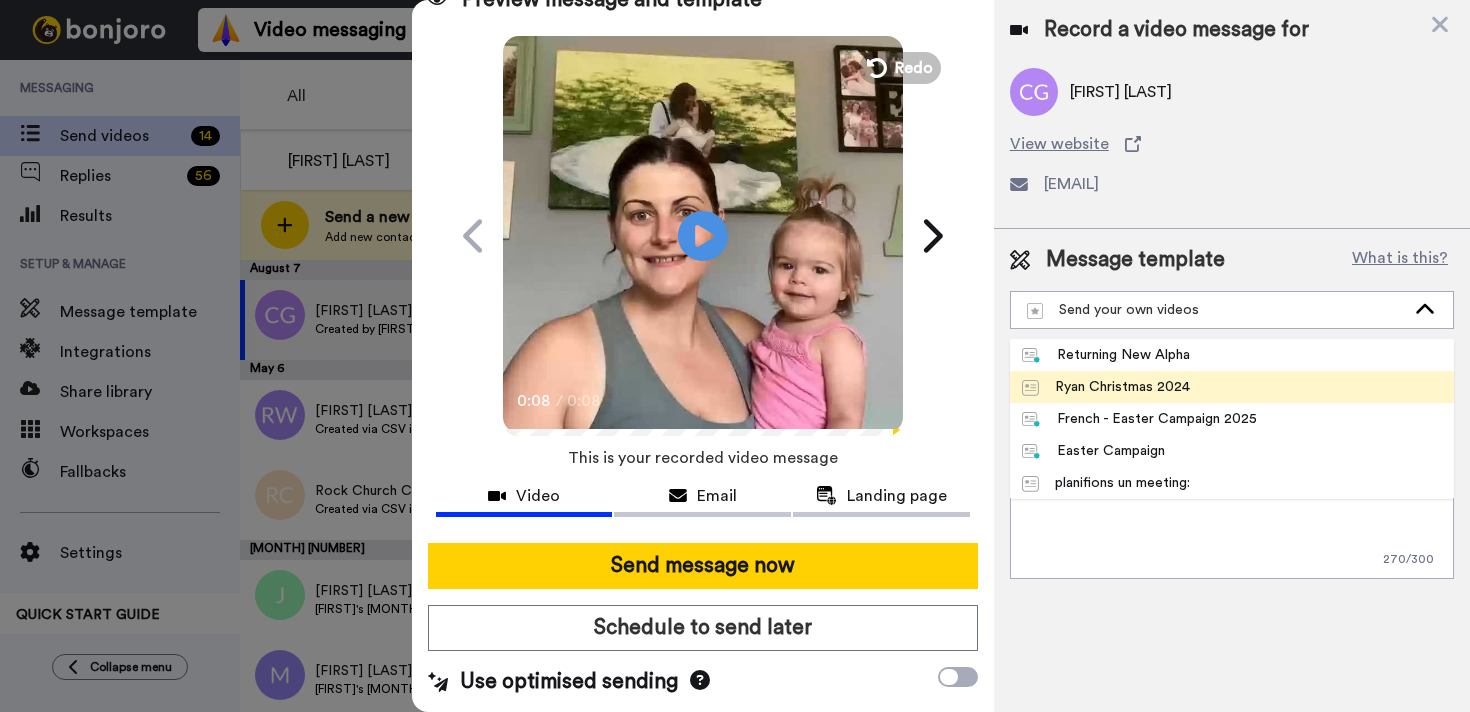 click on "Ryan Christmas 2024" at bounding box center [1232, 387] 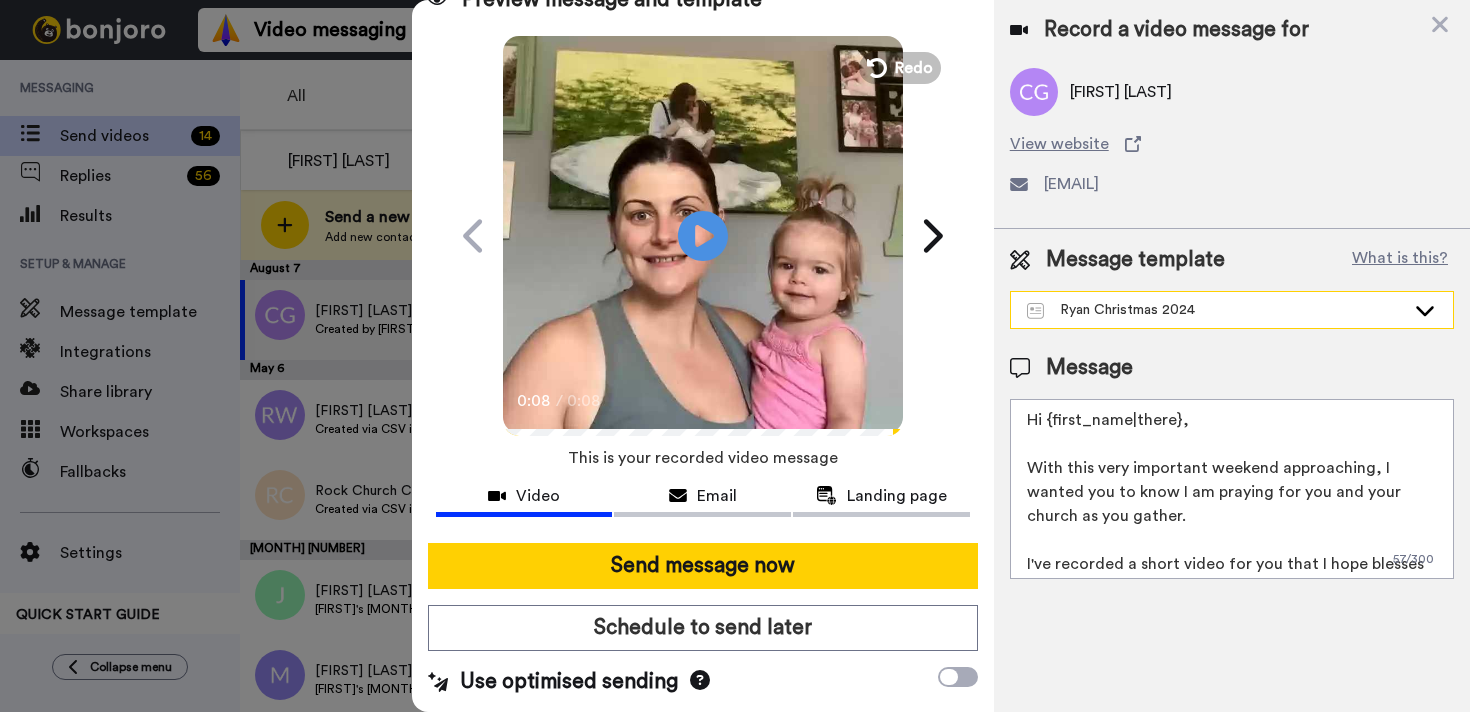 click on "Ryan Christmas 2024" at bounding box center [1216, 310] 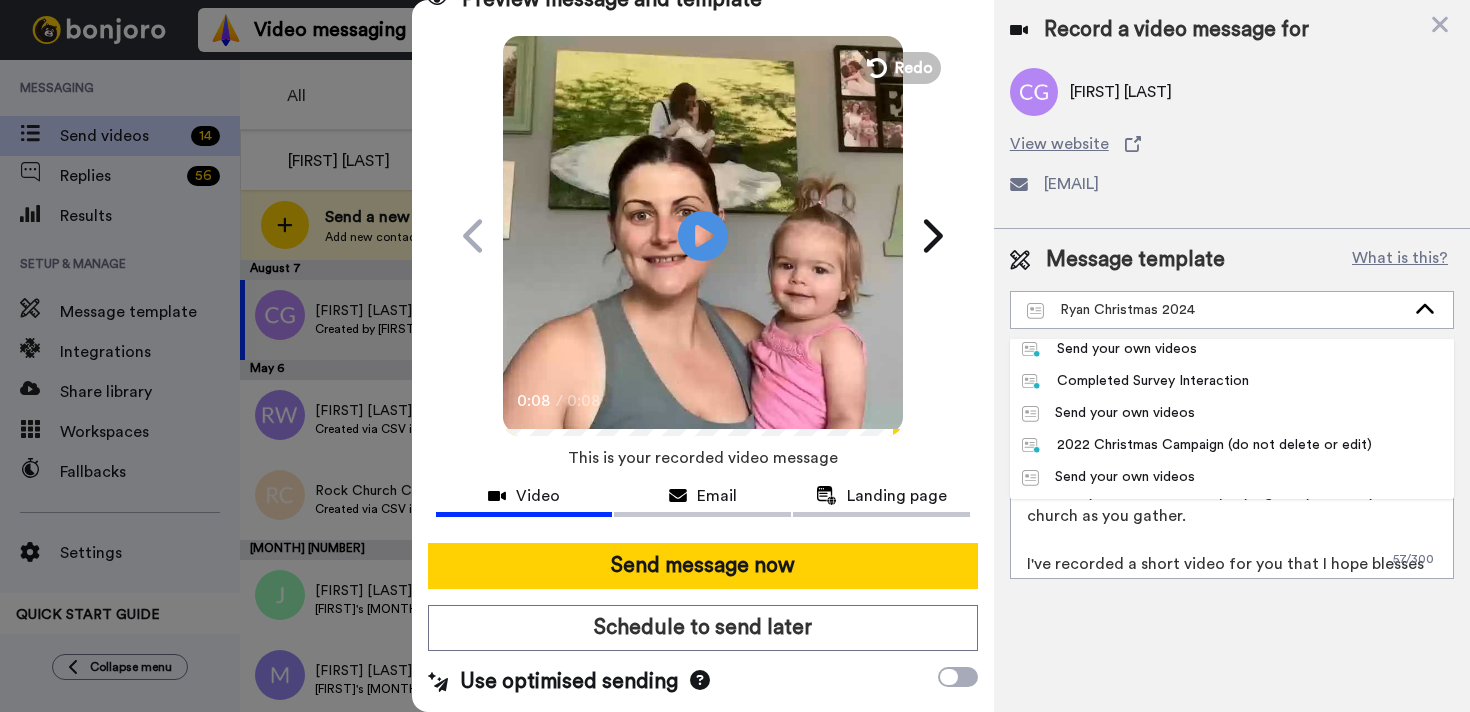scroll, scrollTop: 487, scrollLeft: 0, axis: vertical 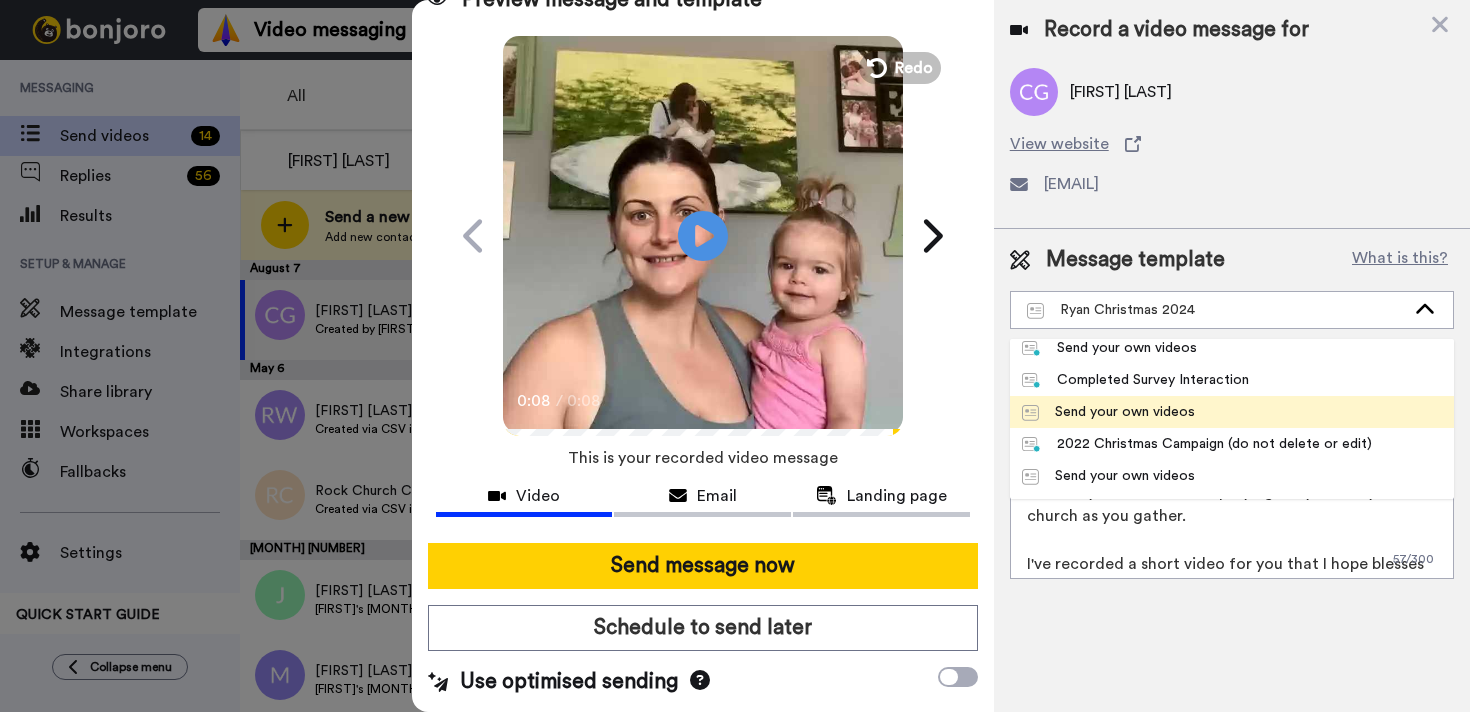 click on "Send your own videos" at bounding box center (1232, 412) 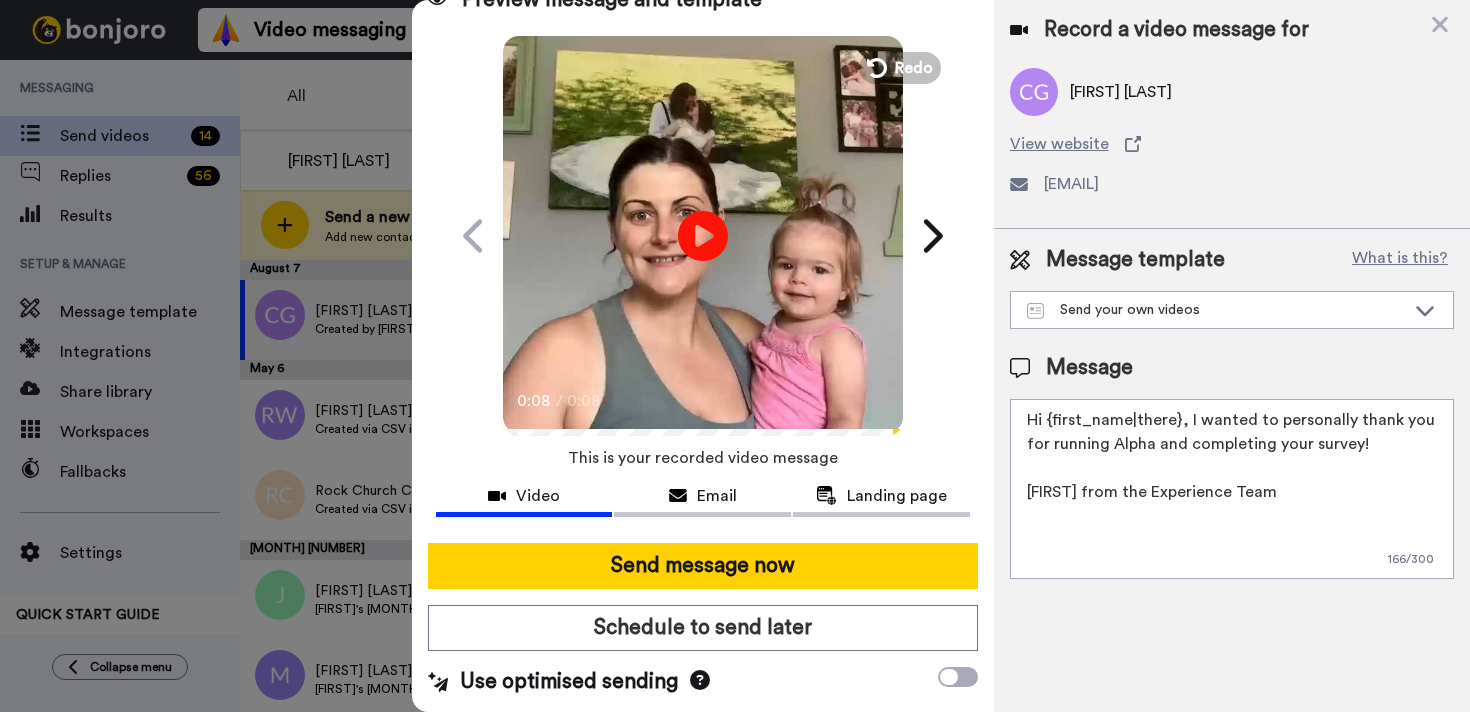click on "Hi {first_name|there}, I wanted to personally thank you for running Alpha and completing your survey!
Kristy from the Experience Team" at bounding box center [1232, 489] 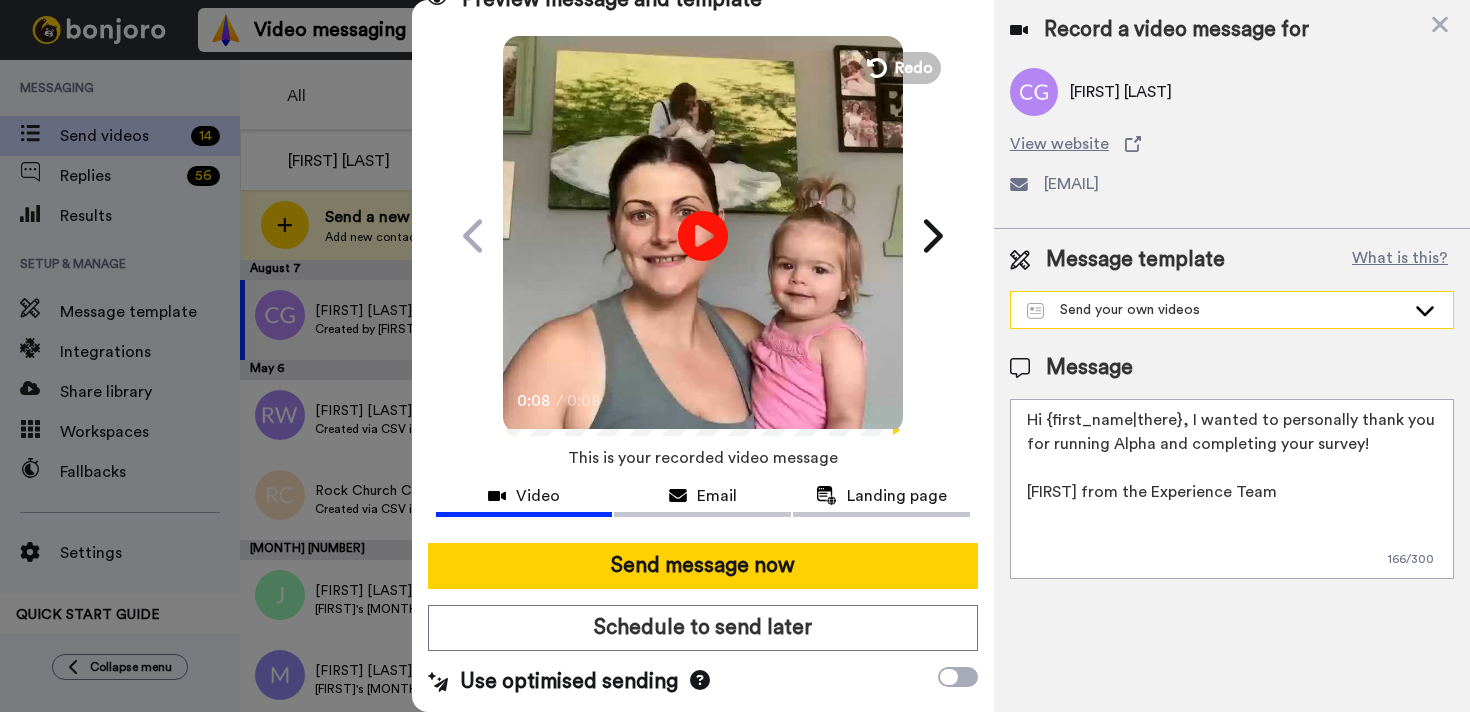 click 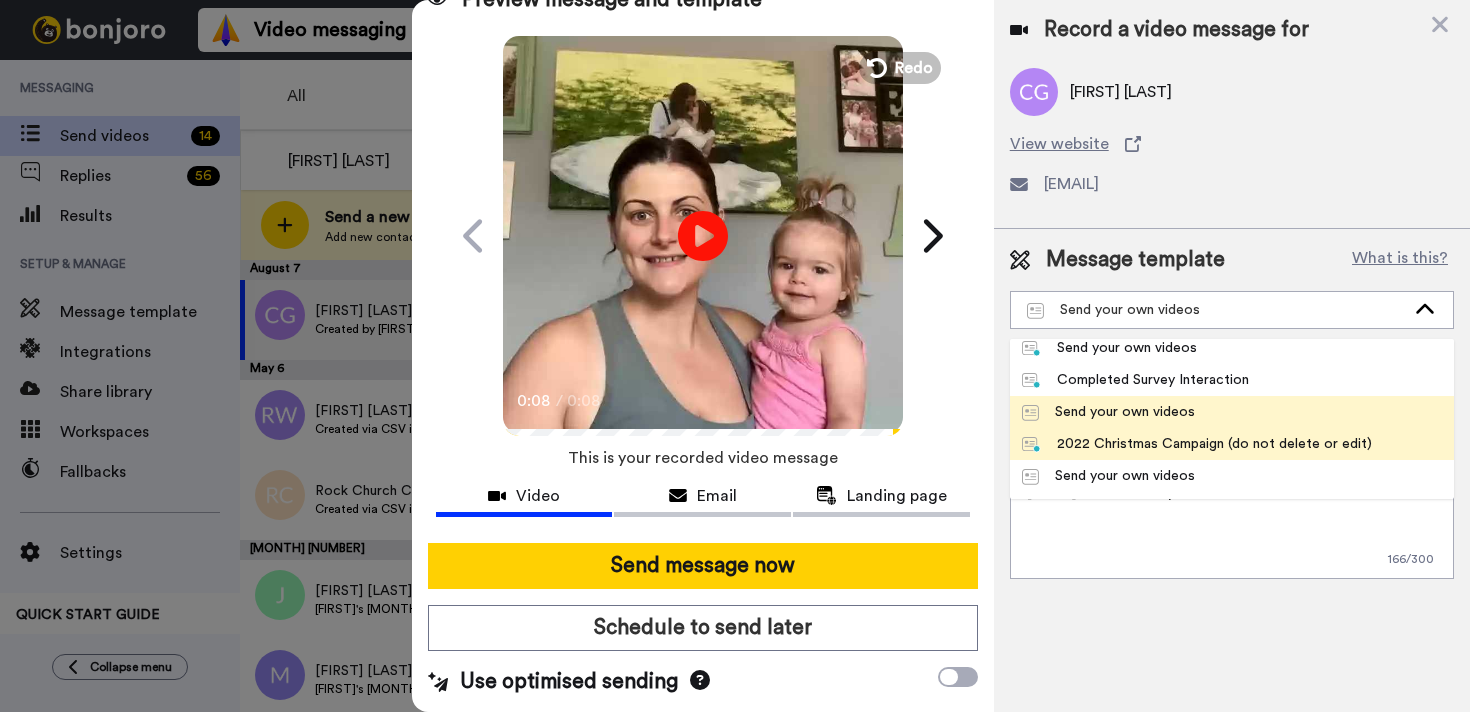 scroll, scrollTop: 0, scrollLeft: 0, axis: both 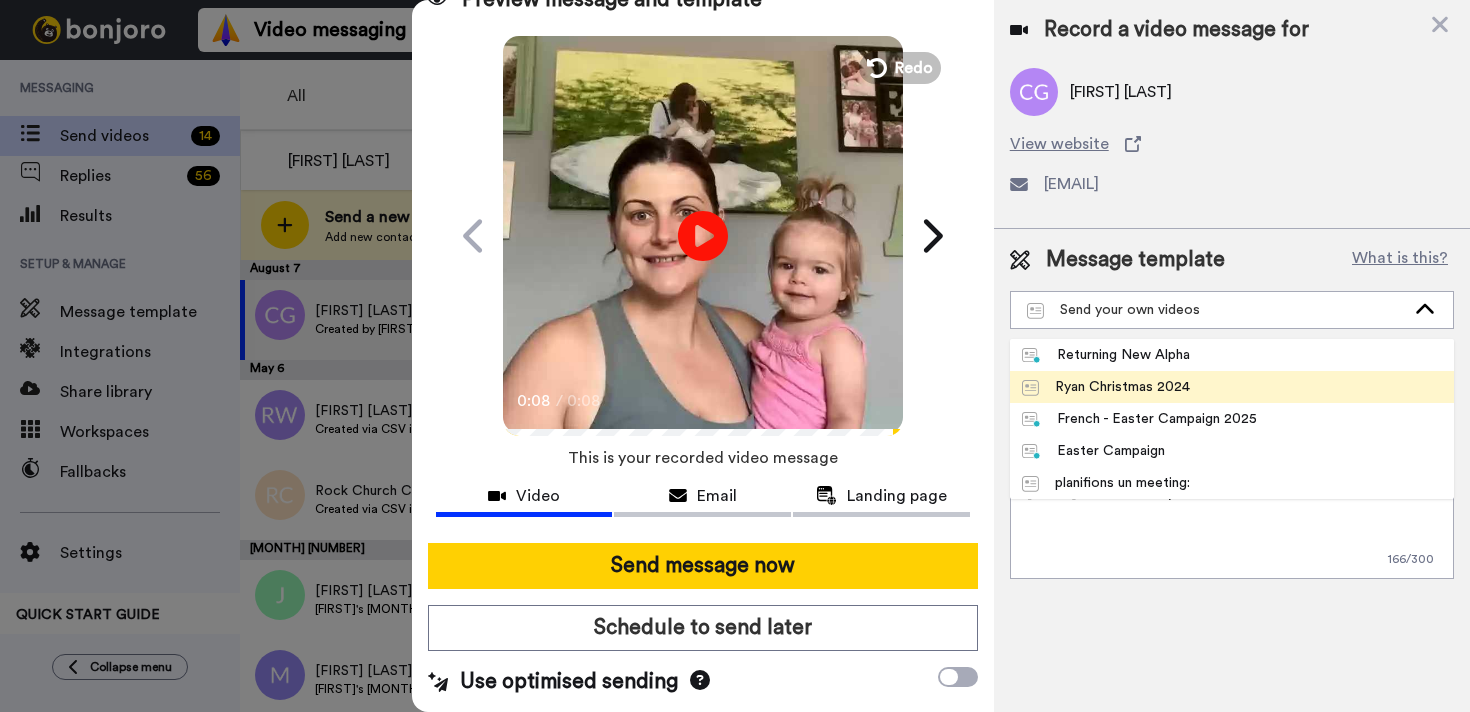 click on "Ryan Christmas 2024" at bounding box center (1232, 387) 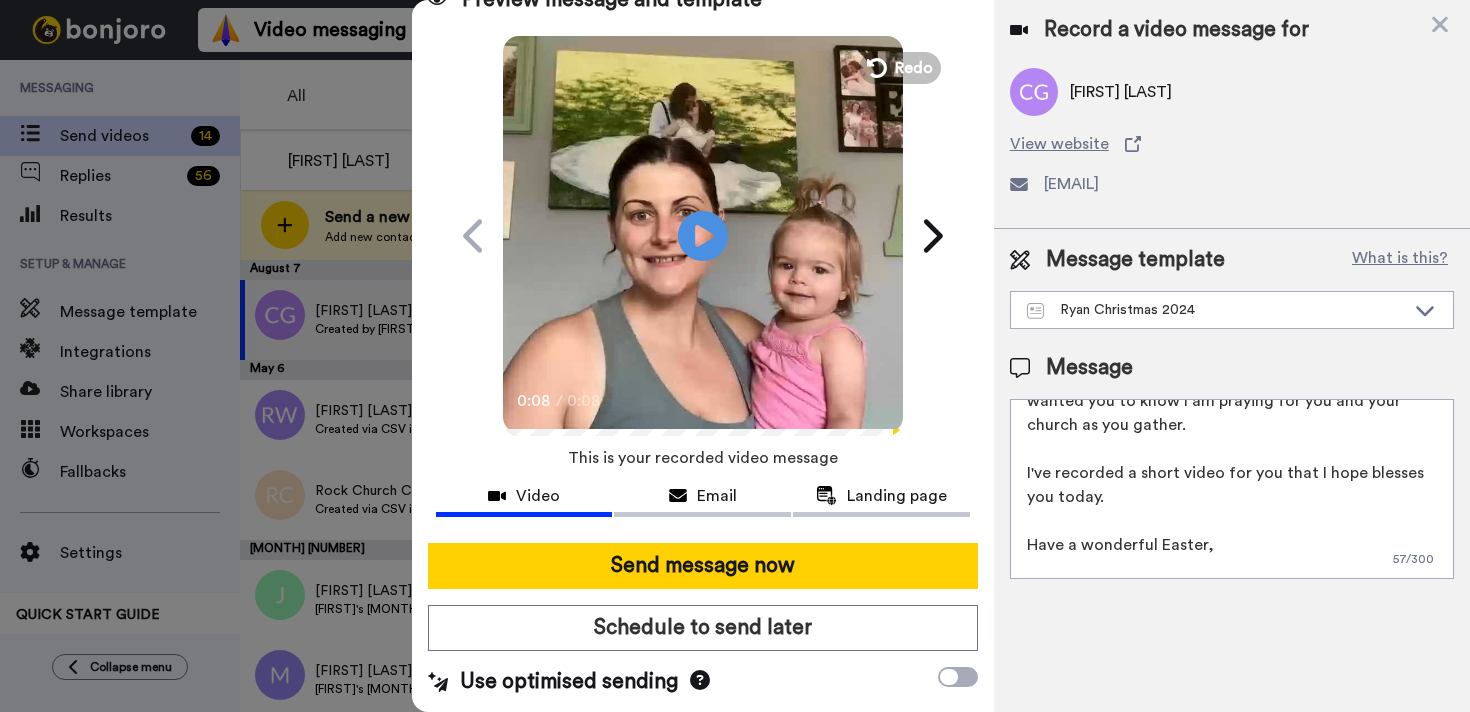 scroll, scrollTop: 126, scrollLeft: 0, axis: vertical 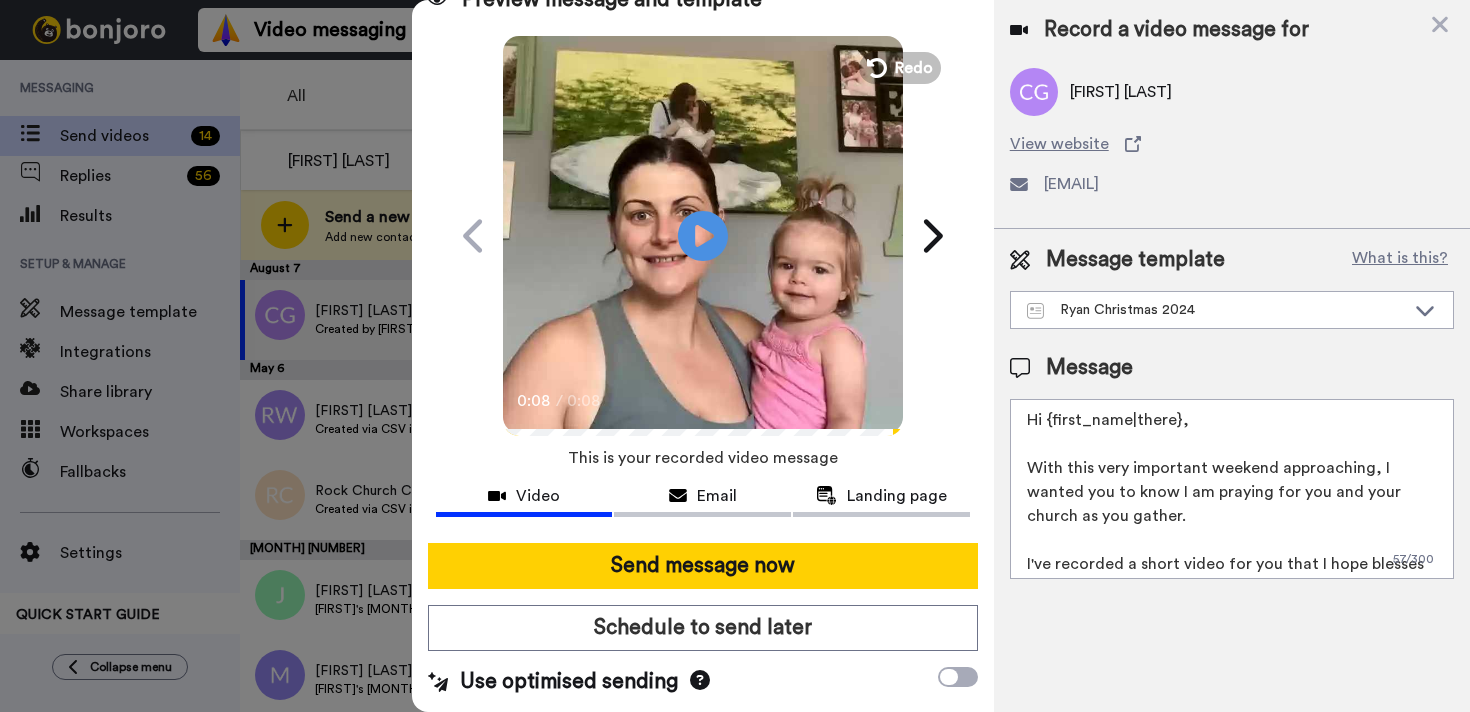 drag, startPoint x: 1103, startPoint y: 561, endPoint x: 1038, endPoint y: 397, distance: 176.41145 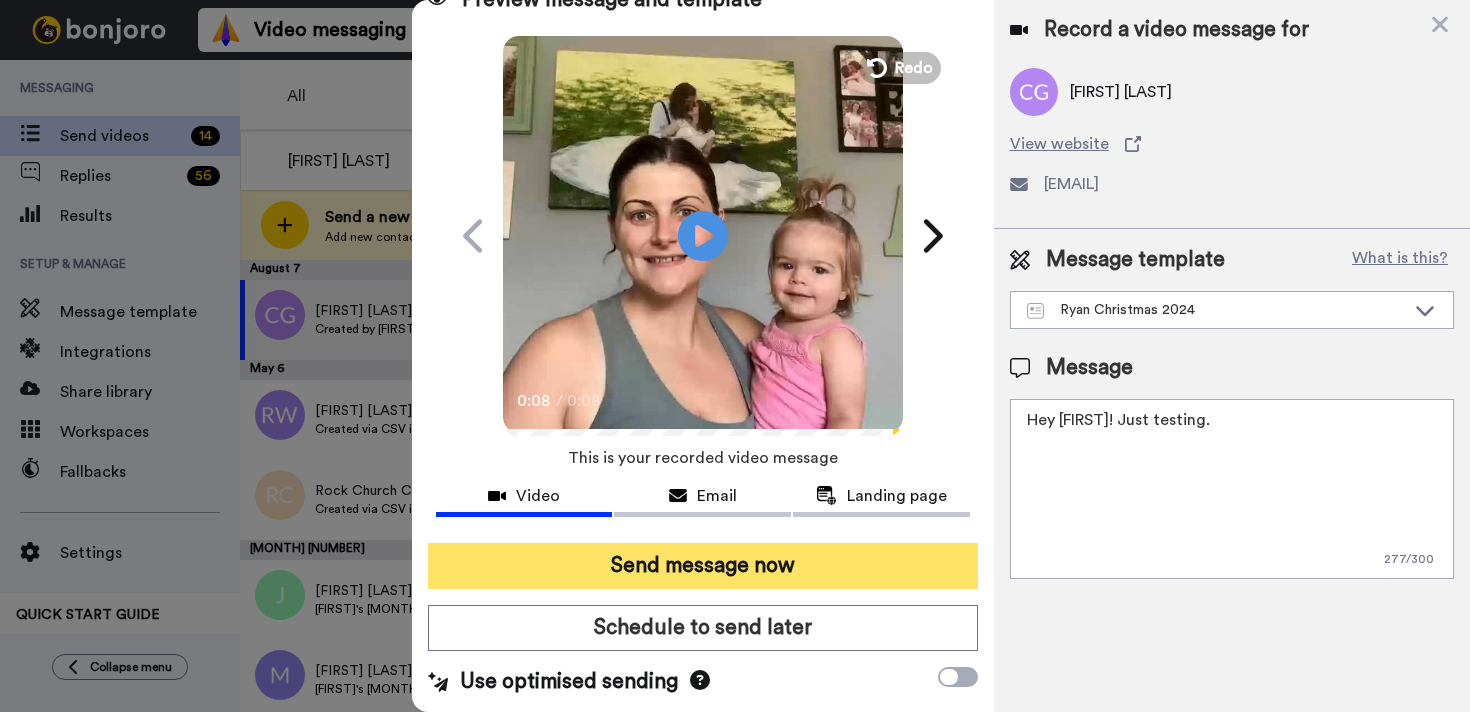 scroll, scrollTop: 0, scrollLeft: 0, axis: both 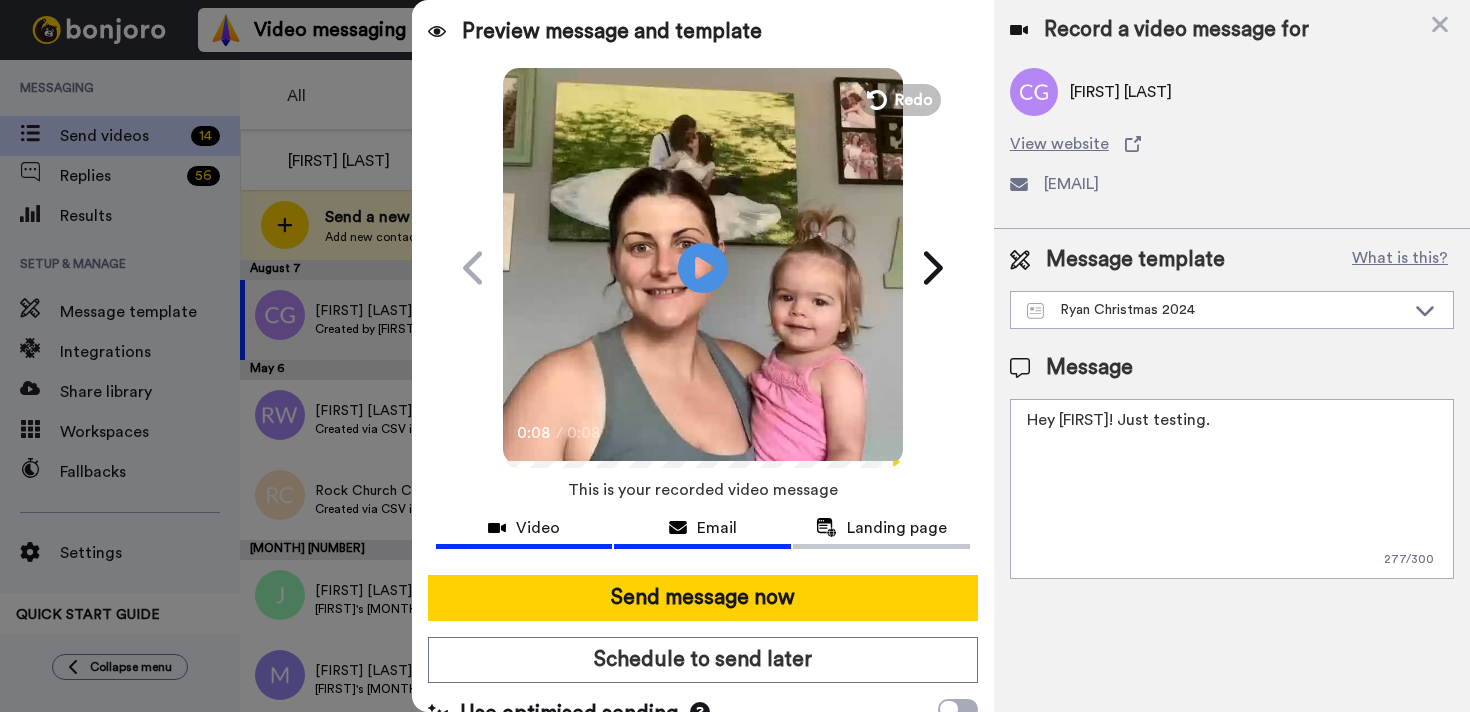 type on "Hey John! Just testing." 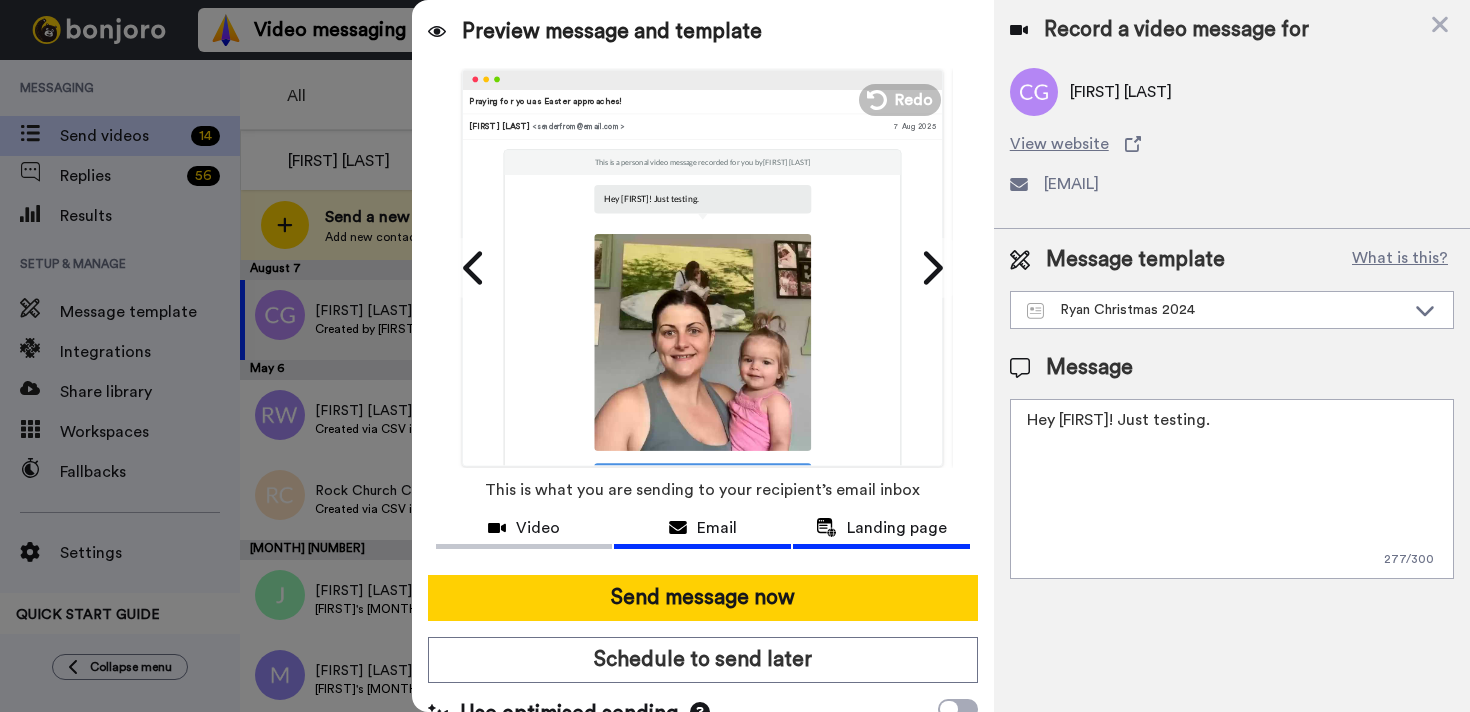 click on "Landing page" at bounding box center [897, 528] 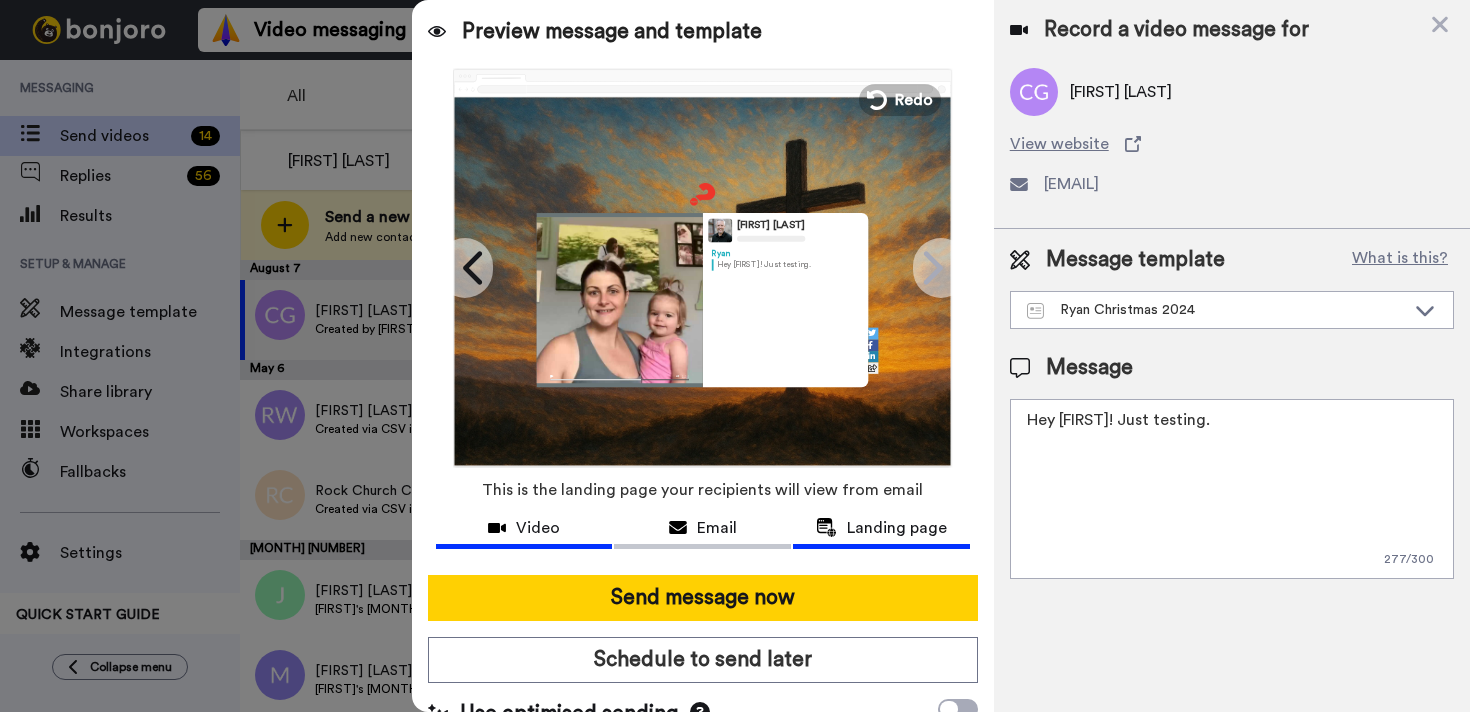 click on "Video" at bounding box center (524, 530) 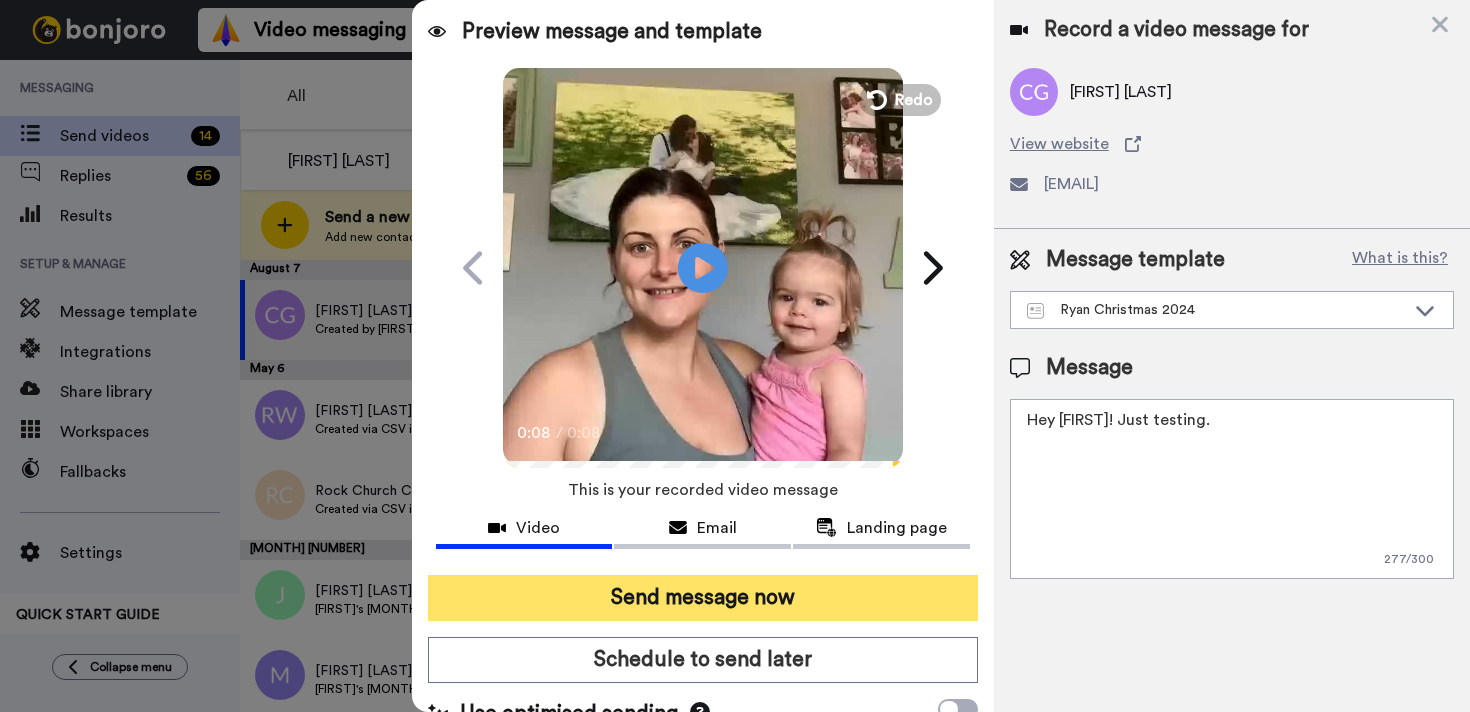 click on "Send message now" at bounding box center (703, 598) 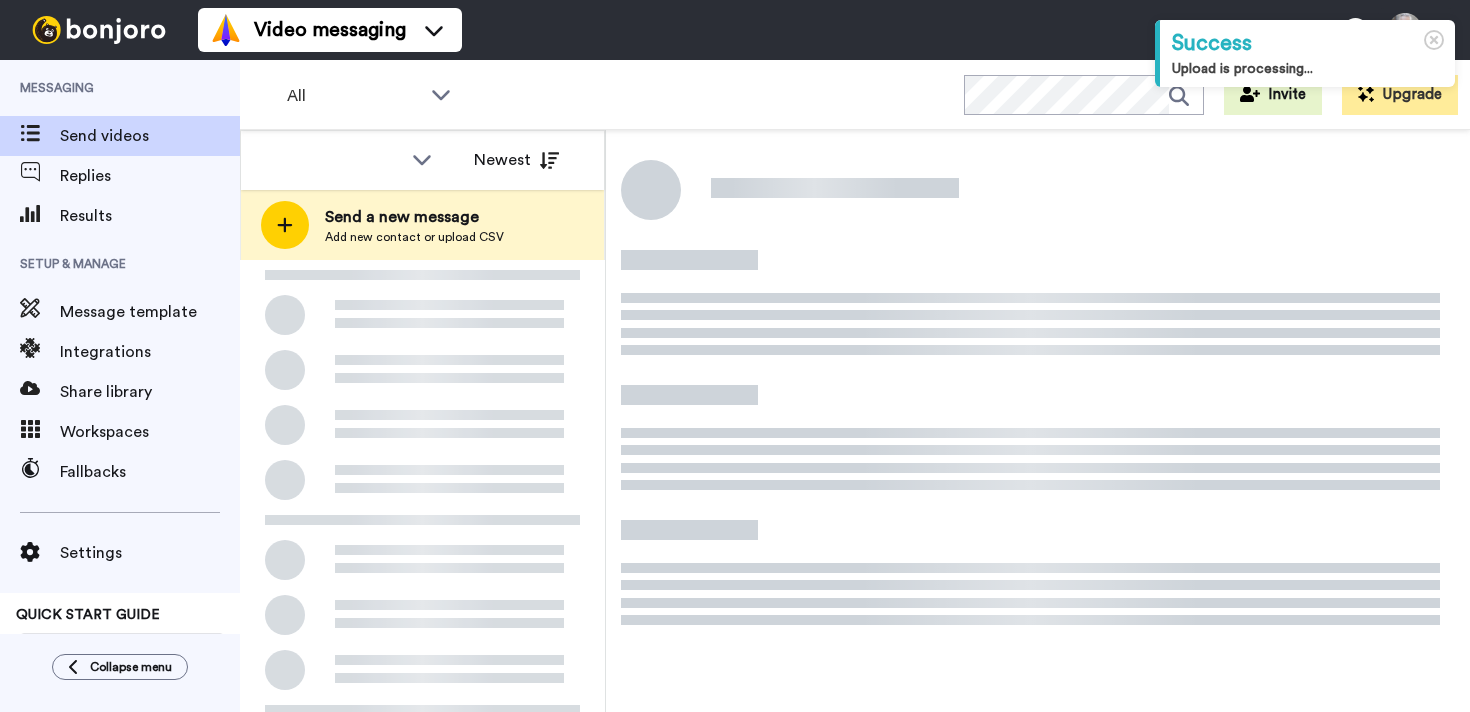 scroll, scrollTop: 0, scrollLeft: 0, axis: both 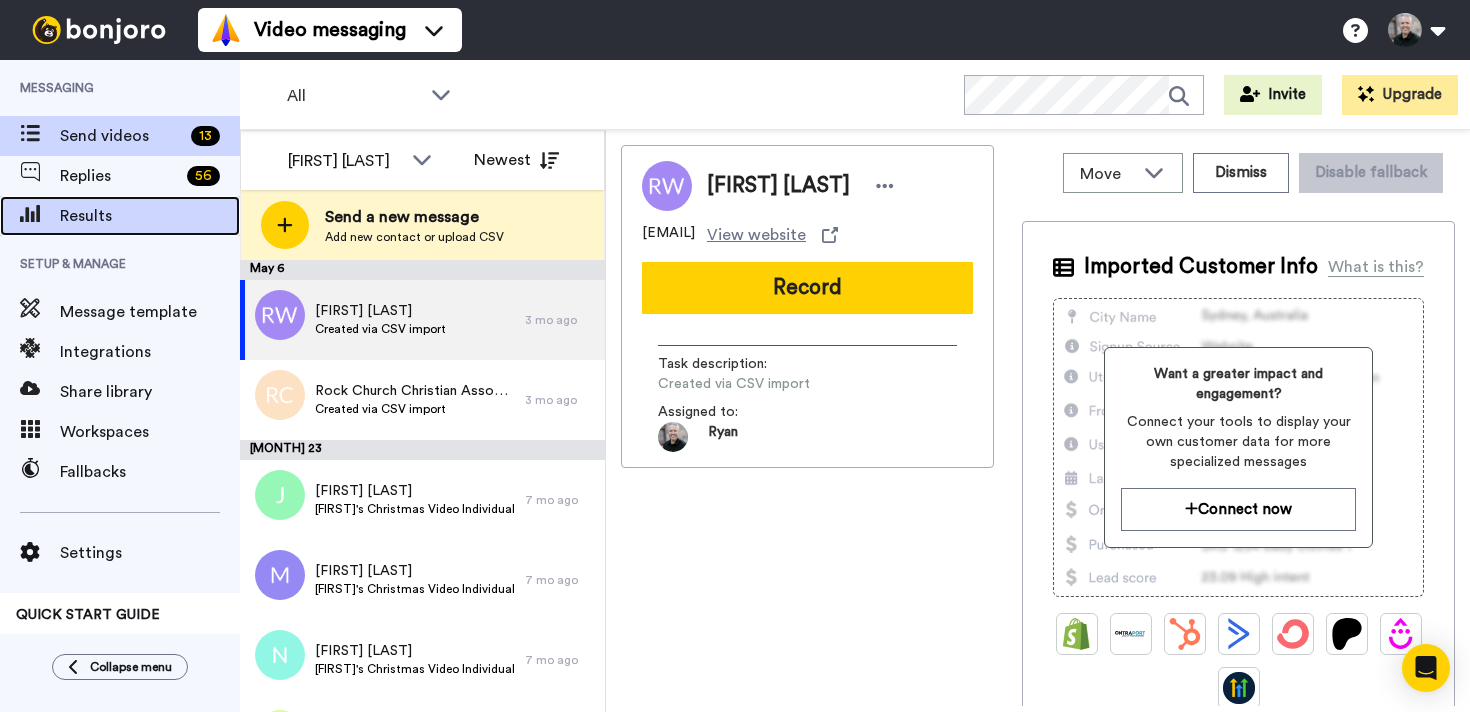 click on "Results" at bounding box center (120, 216) 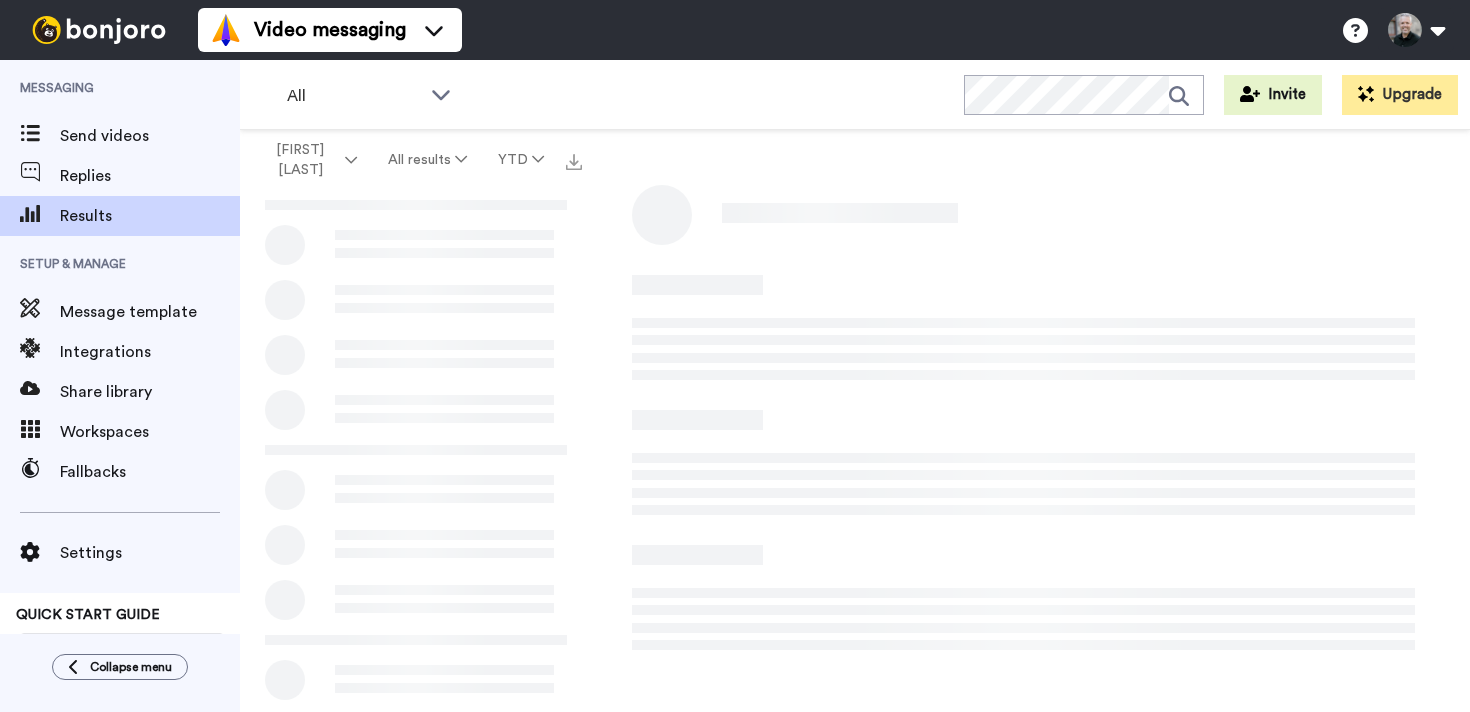 scroll, scrollTop: 0, scrollLeft: 0, axis: both 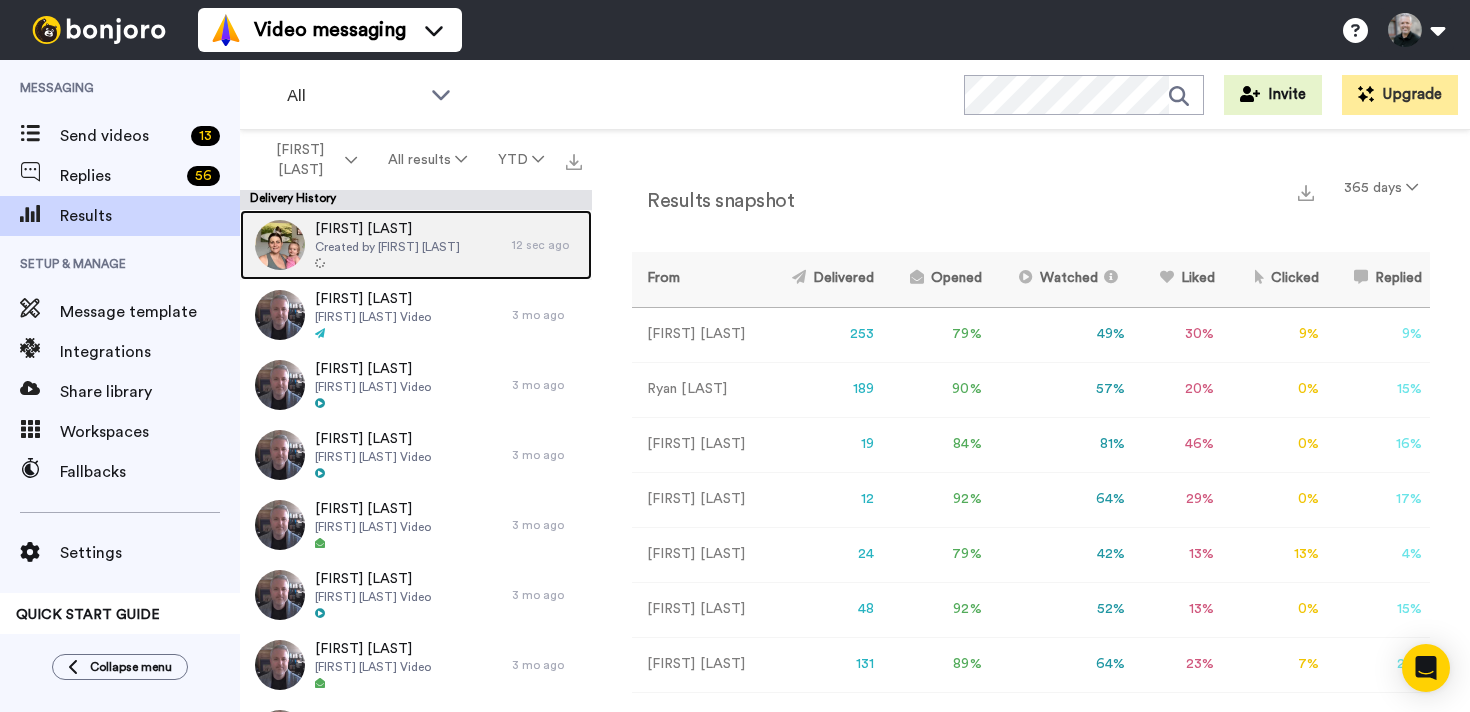 click on "[FIRST] [LAST] Created by [FIRST] [LAST]" at bounding box center [387, 245] 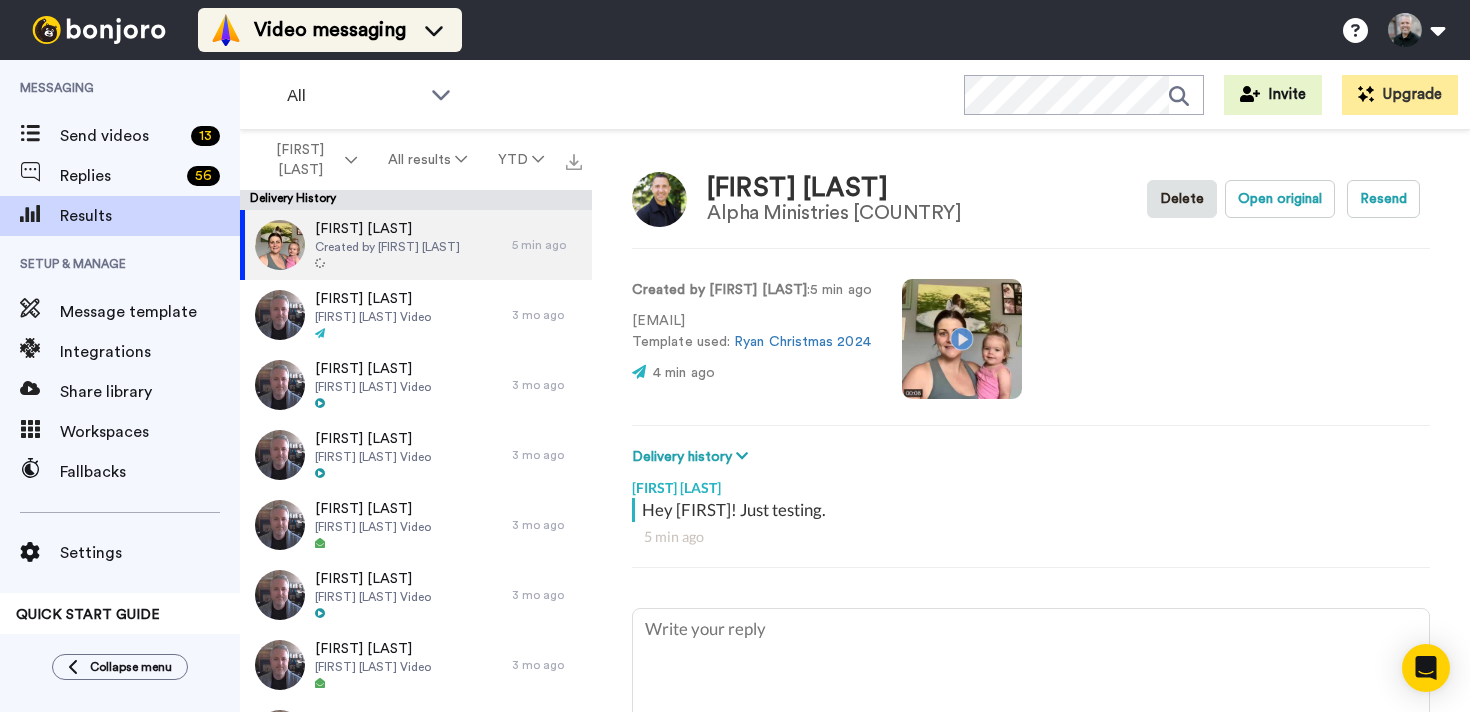 type on "x" 